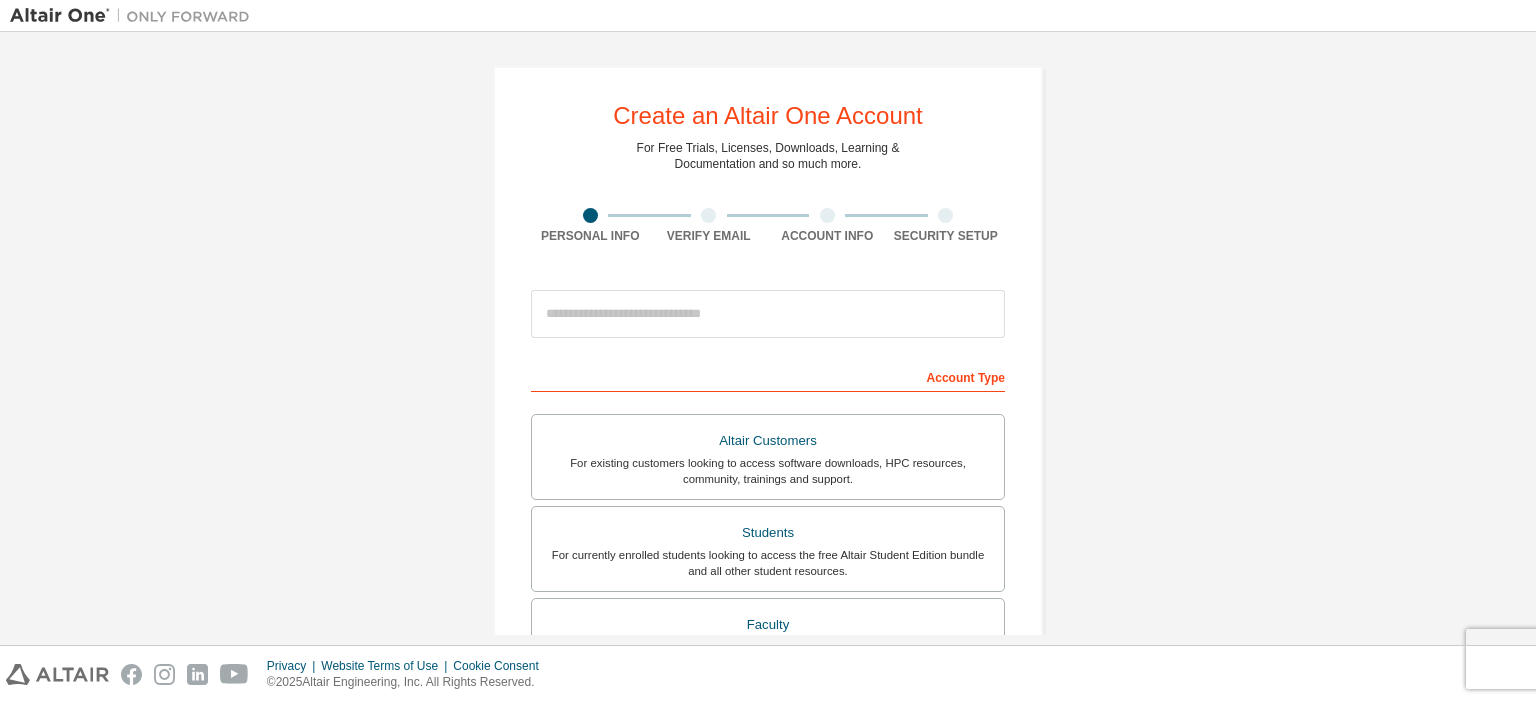 scroll, scrollTop: 0, scrollLeft: 0, axis: both 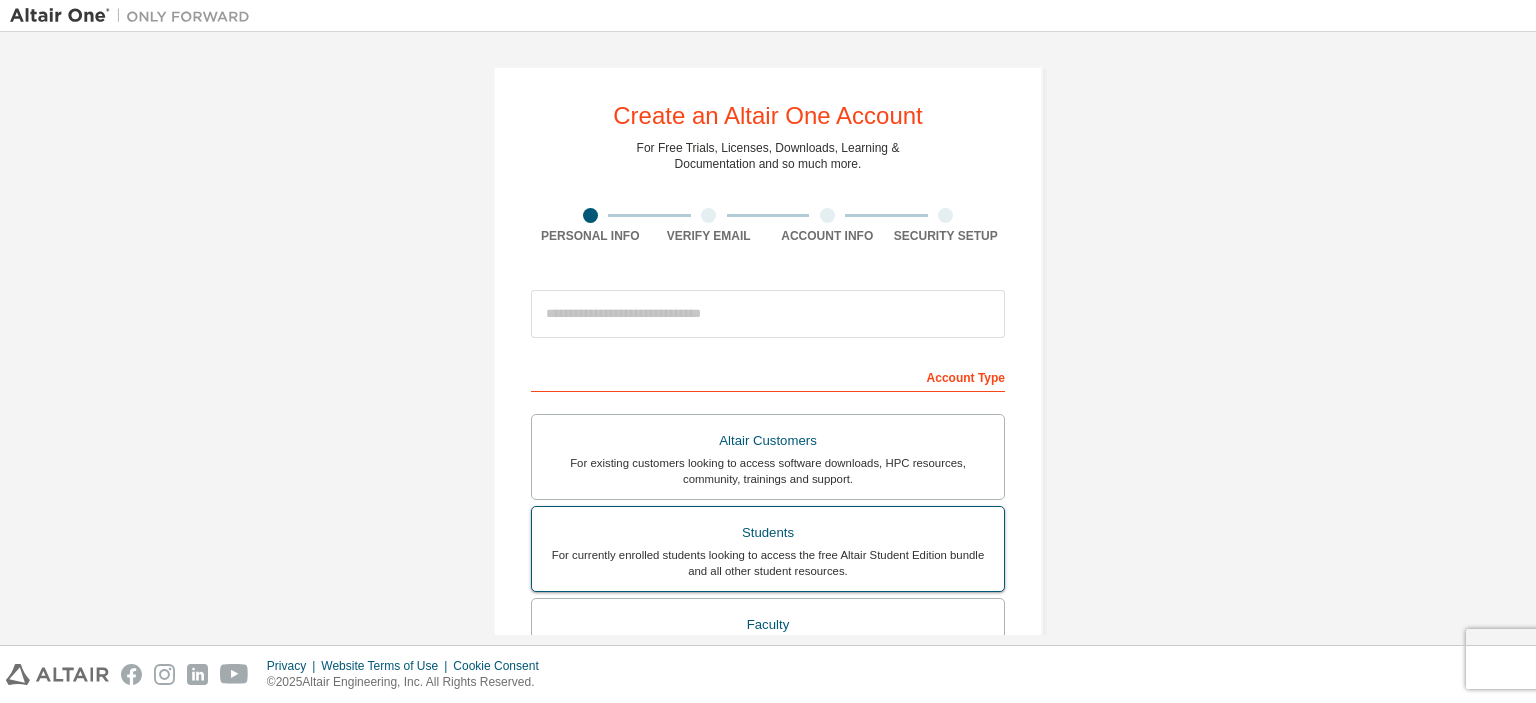 click on "Students" at bounding box center [768, 533] 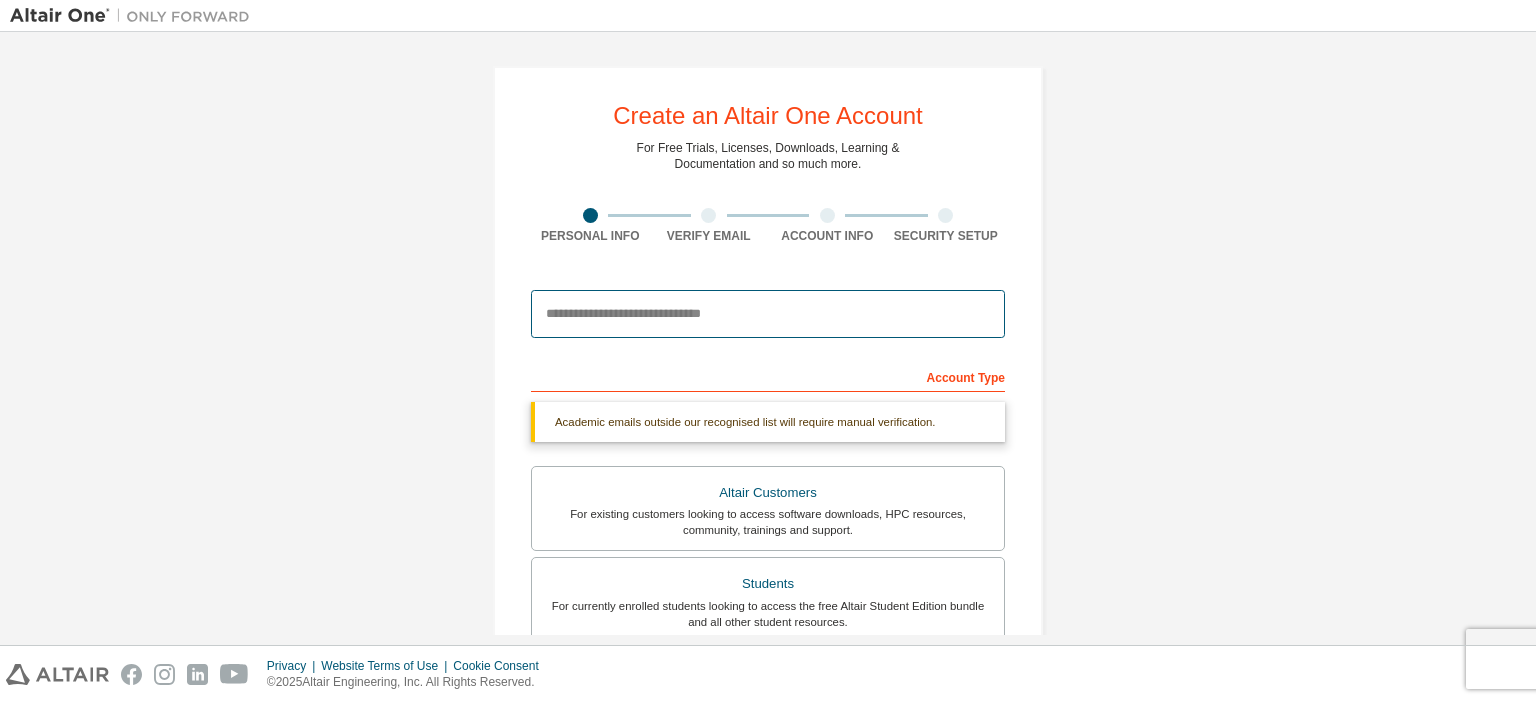 click at bounding box center [768, 314] 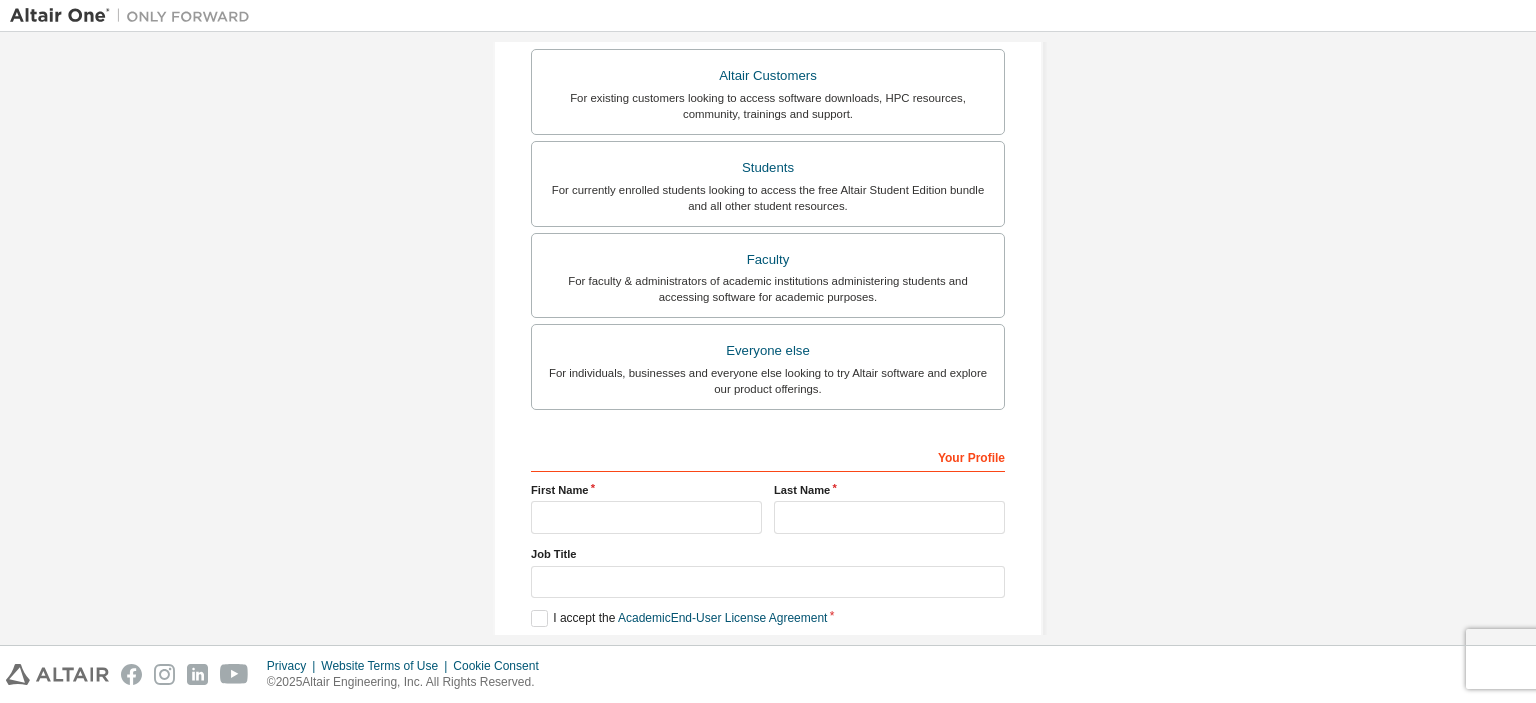 scroll, scrollTop: 400, scrollLeft: 0, axis: vertical 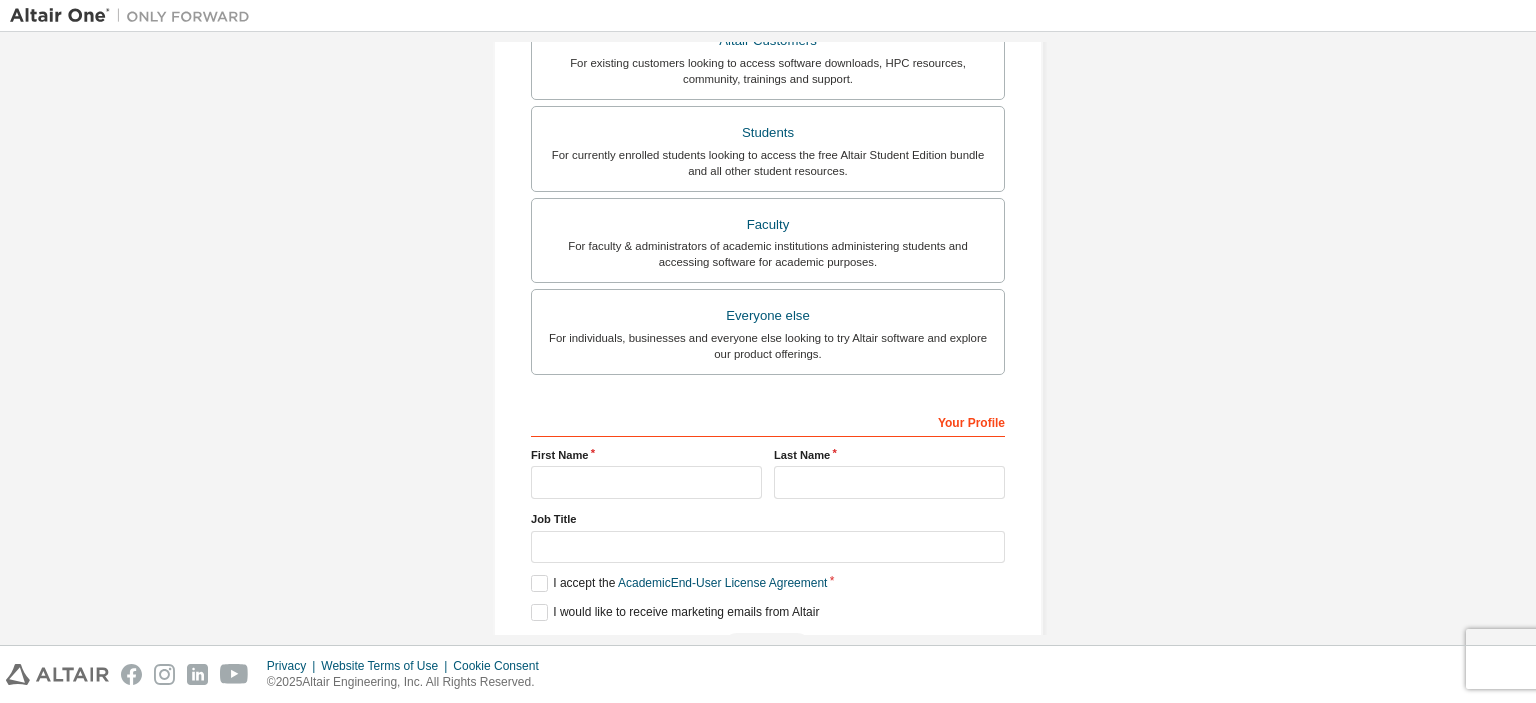 click on "First Name" at bounding box center (646, 455) 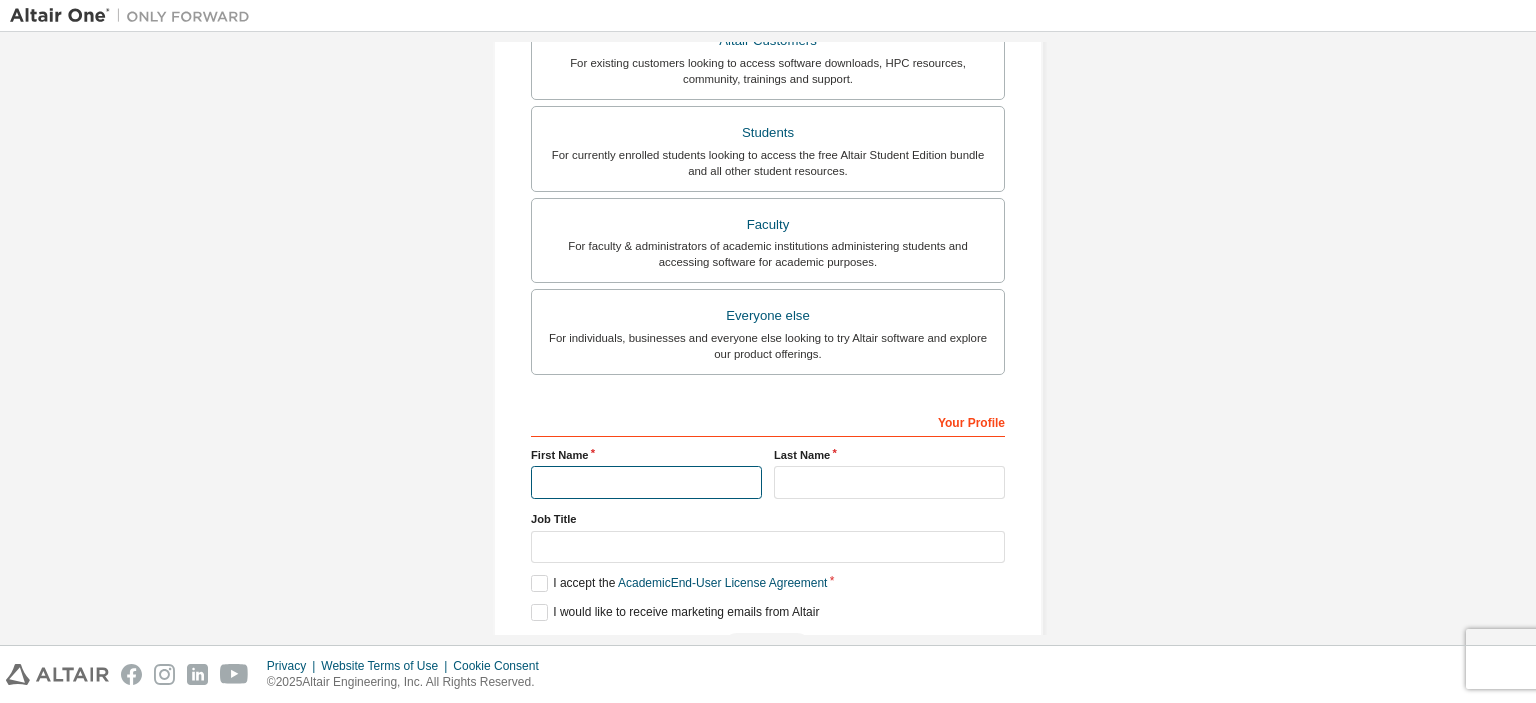 click at bounding box center [646, 482] 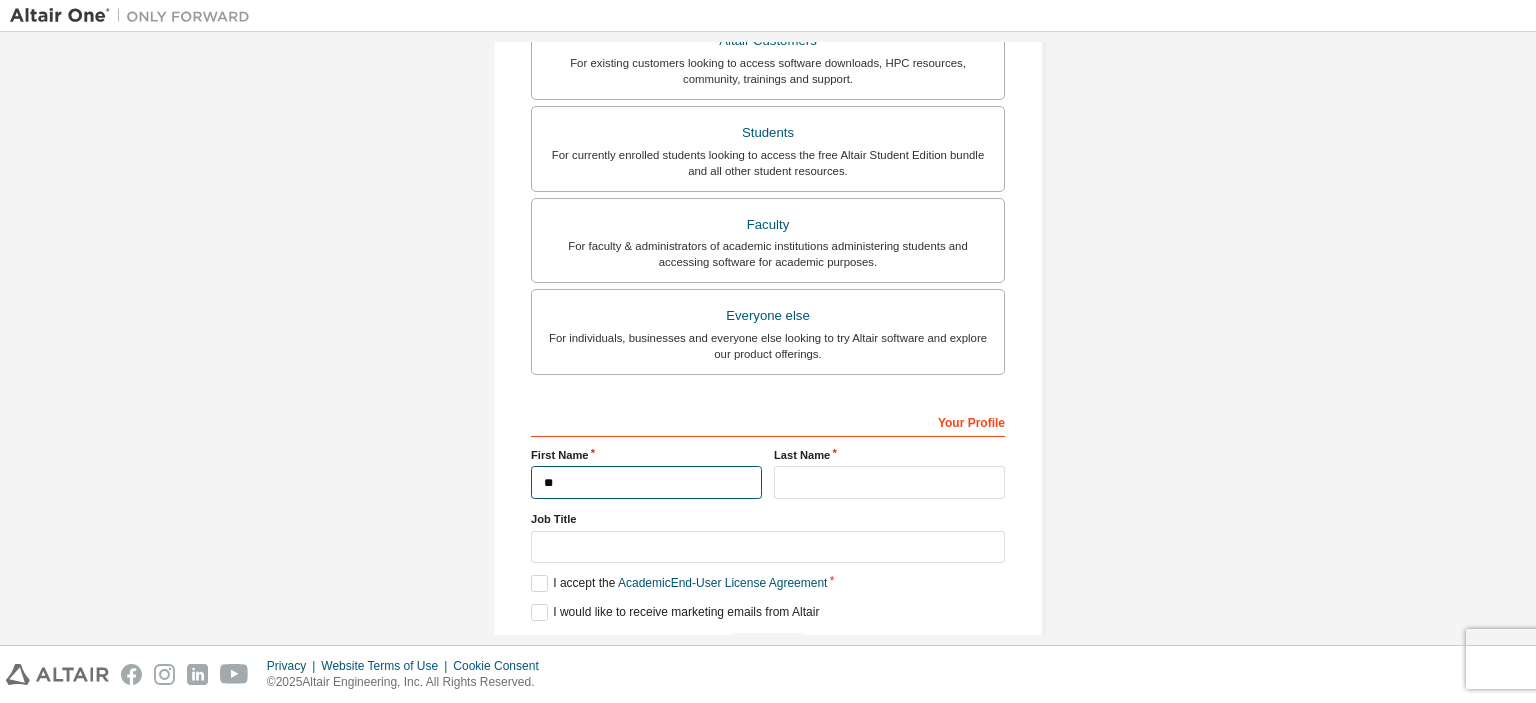type on "*" 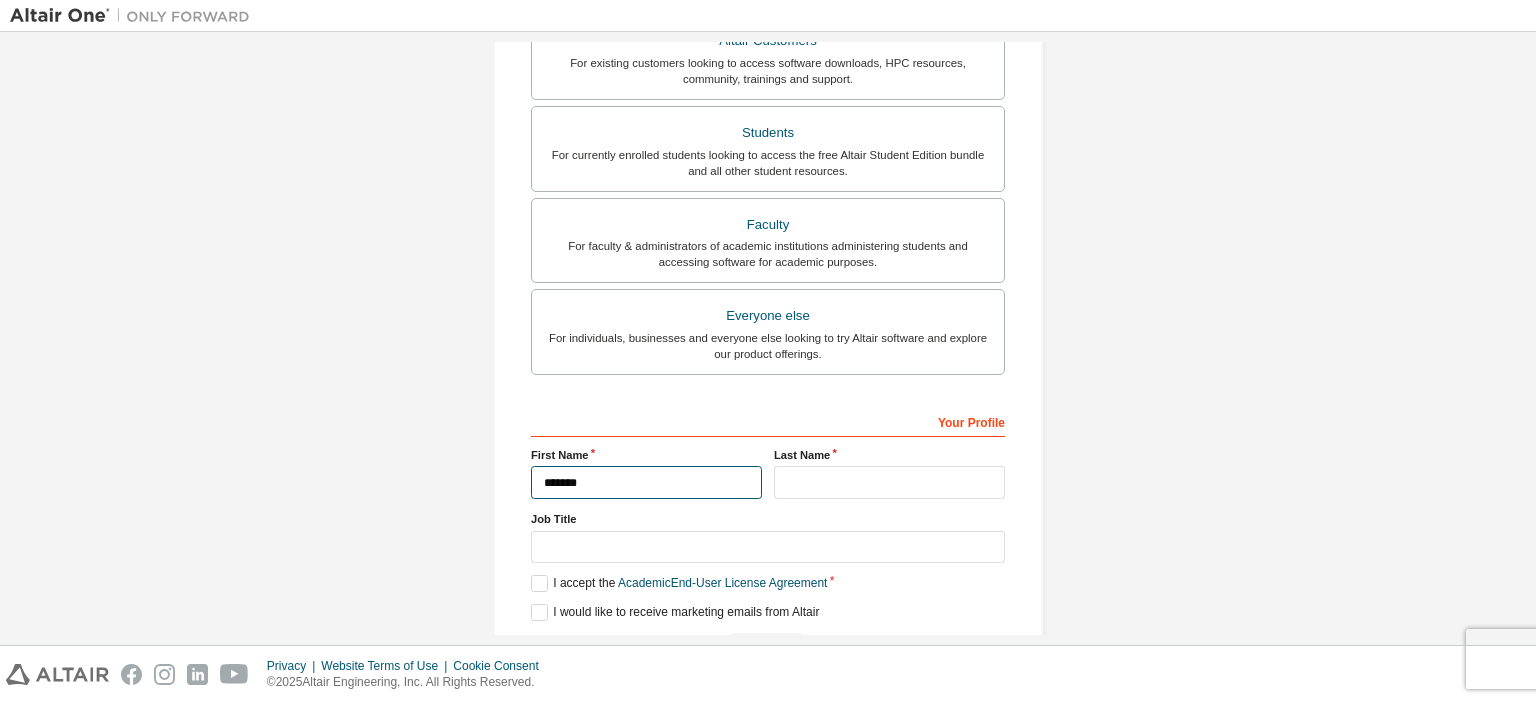 type on "*******" 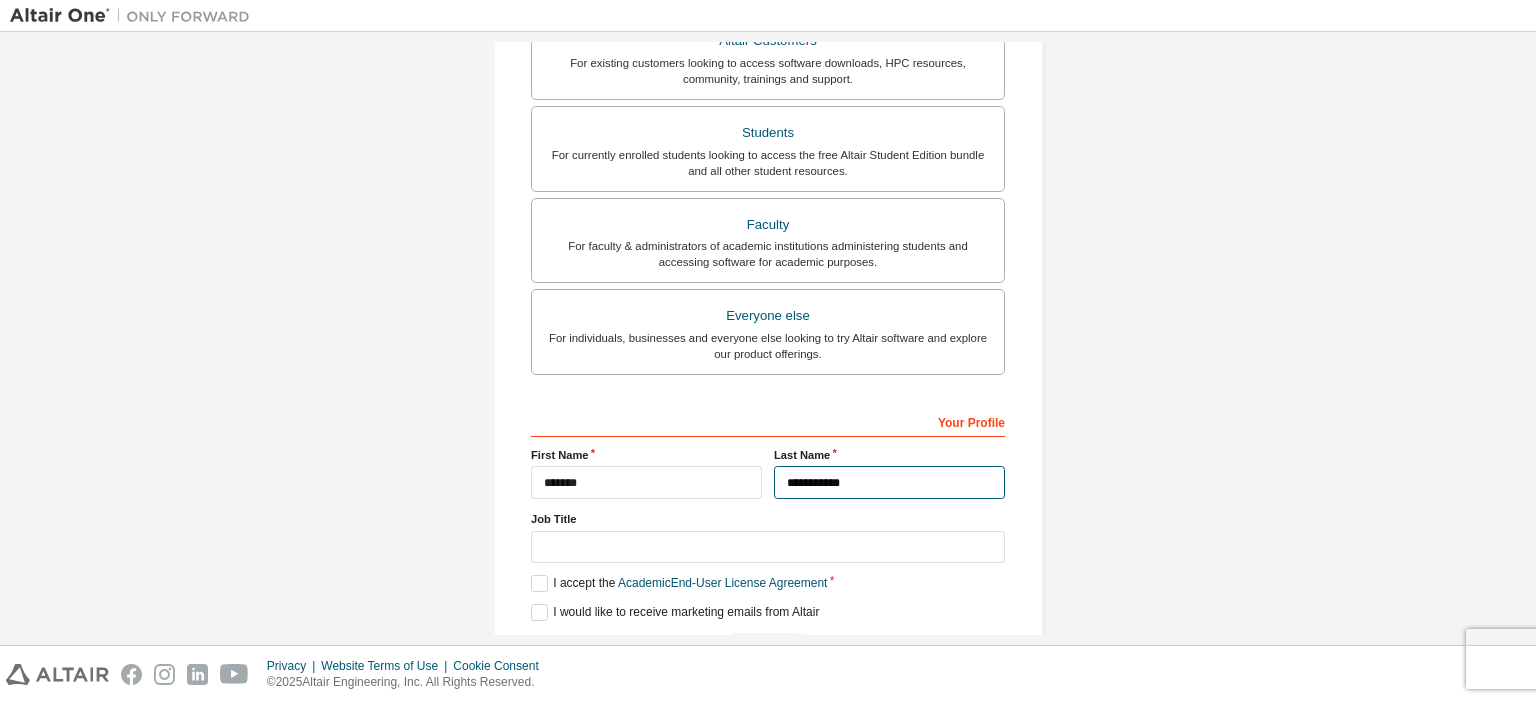 type on "**********" 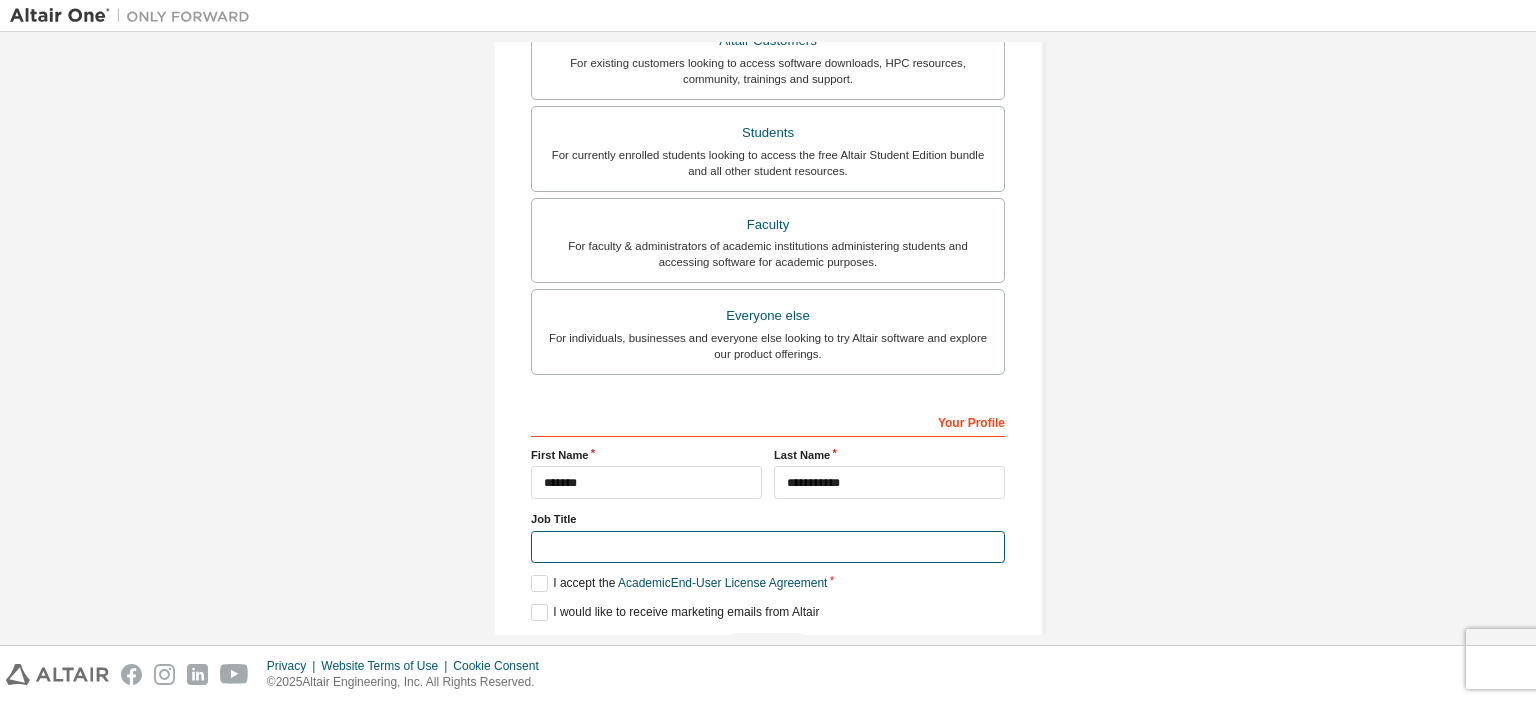 click at bounding box center (768, 547) 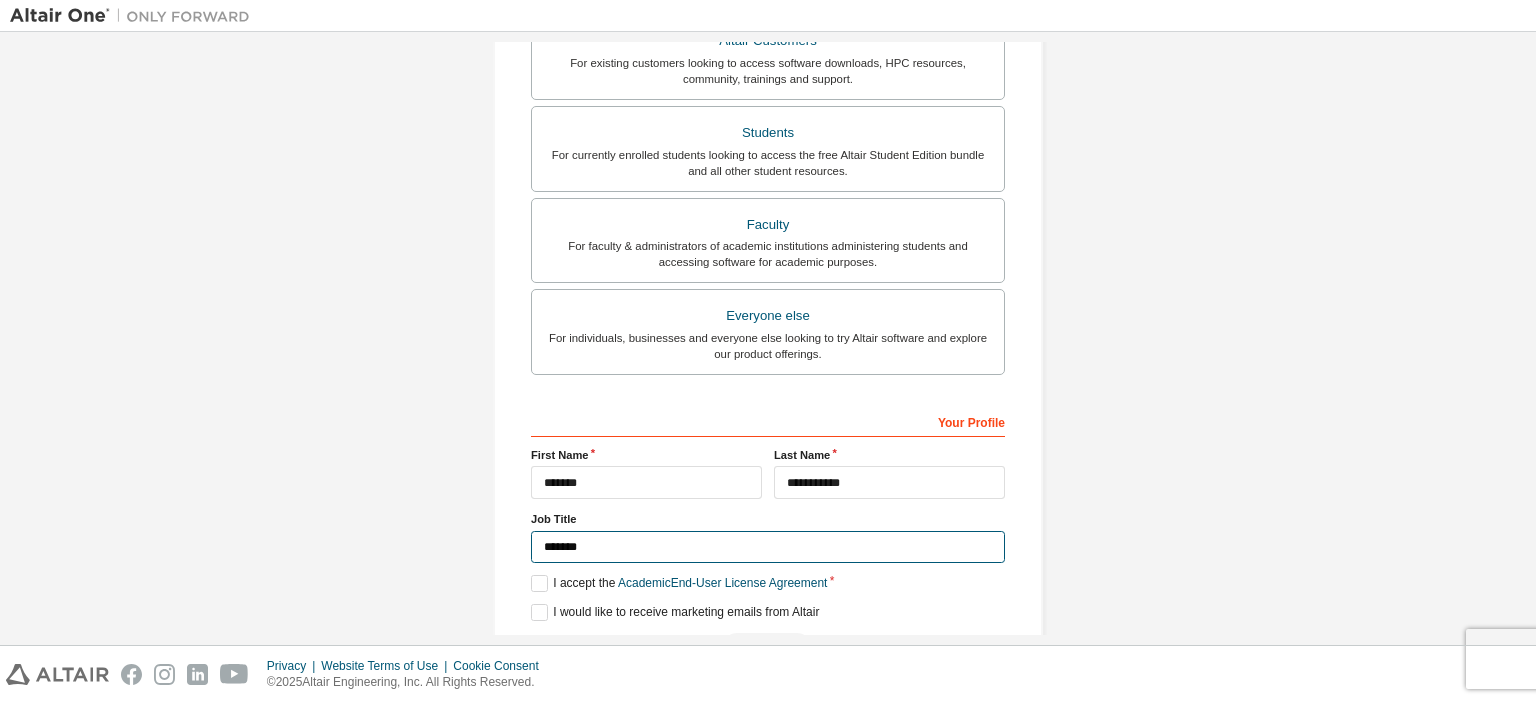 type on "*******" 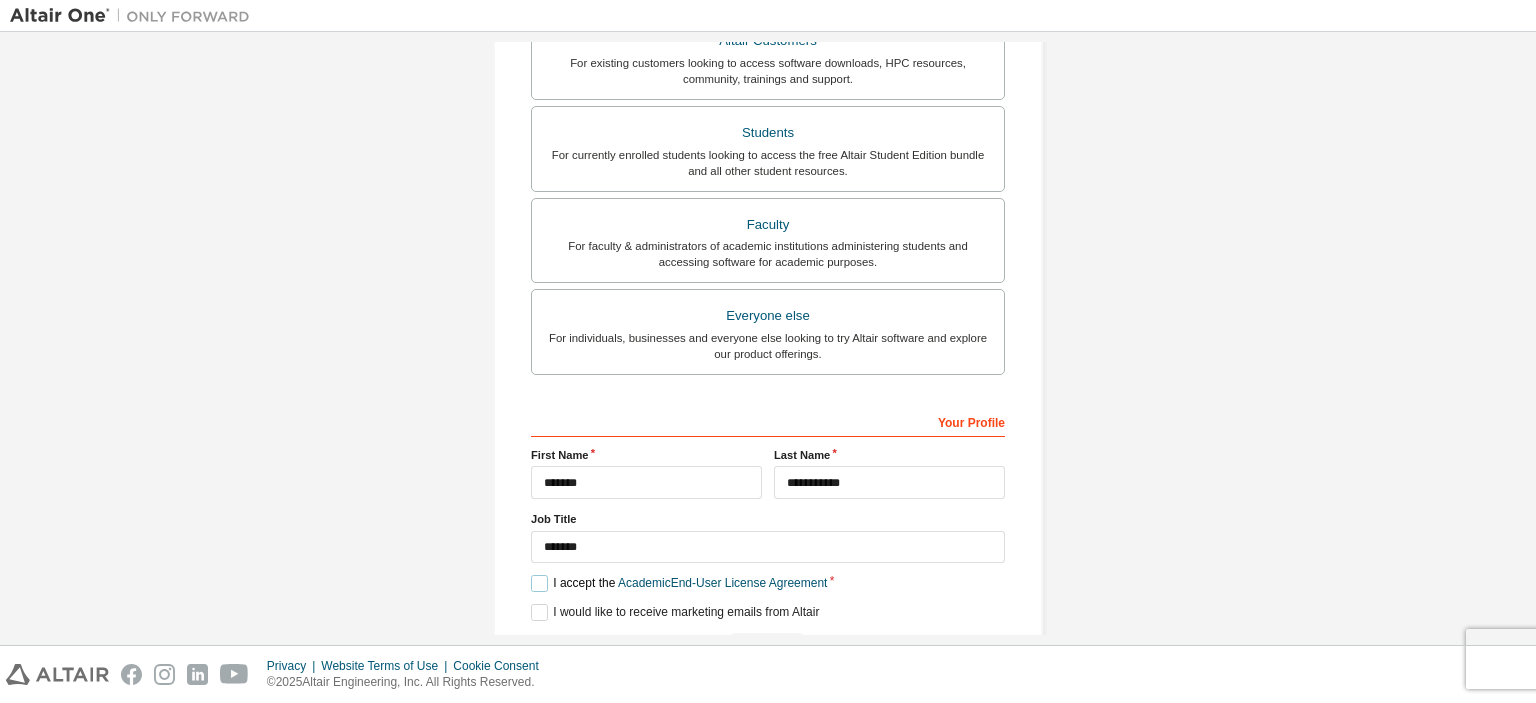 click on "I accept the   Academic   End-User License Agreement" at bounding box center (679, 583) 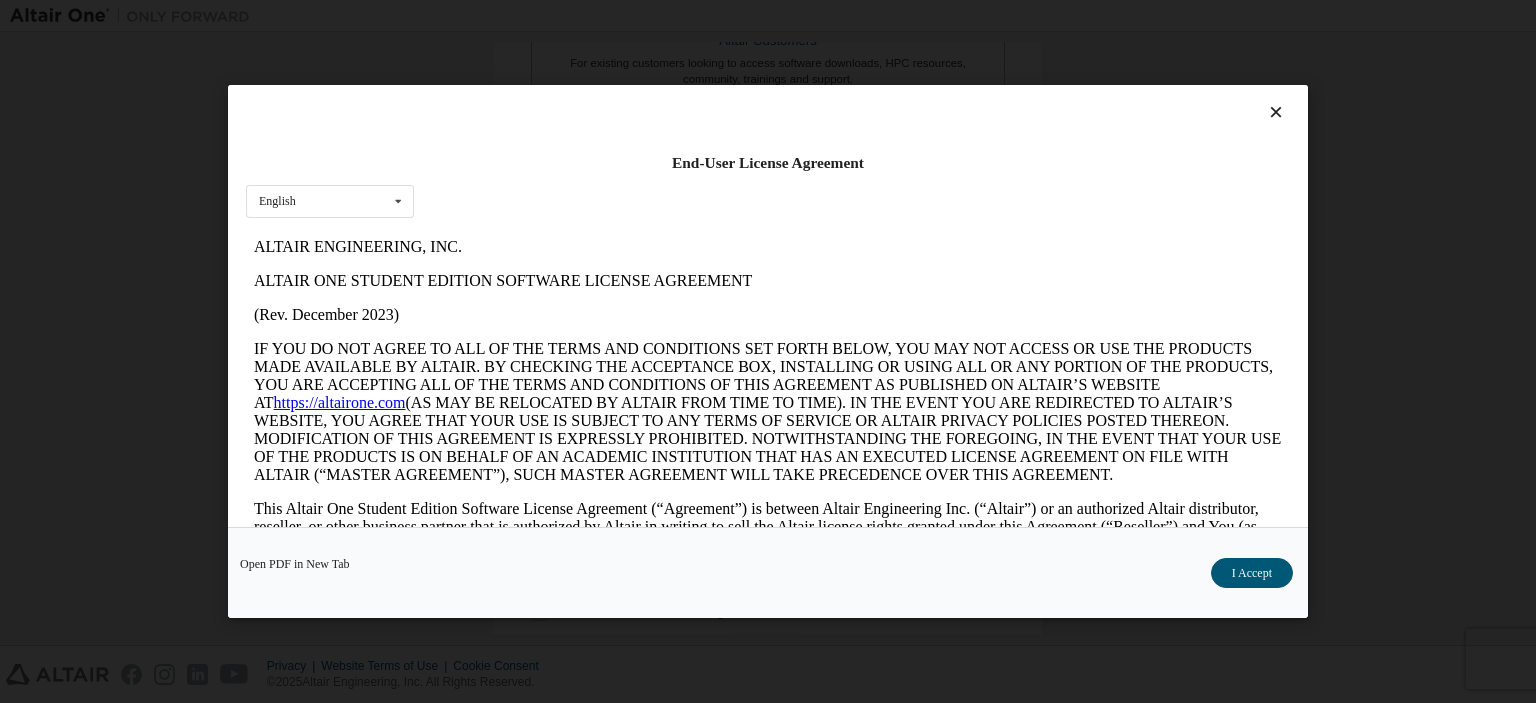 scroll, scrollTop: 0, scrollLeft: 0, axis: both 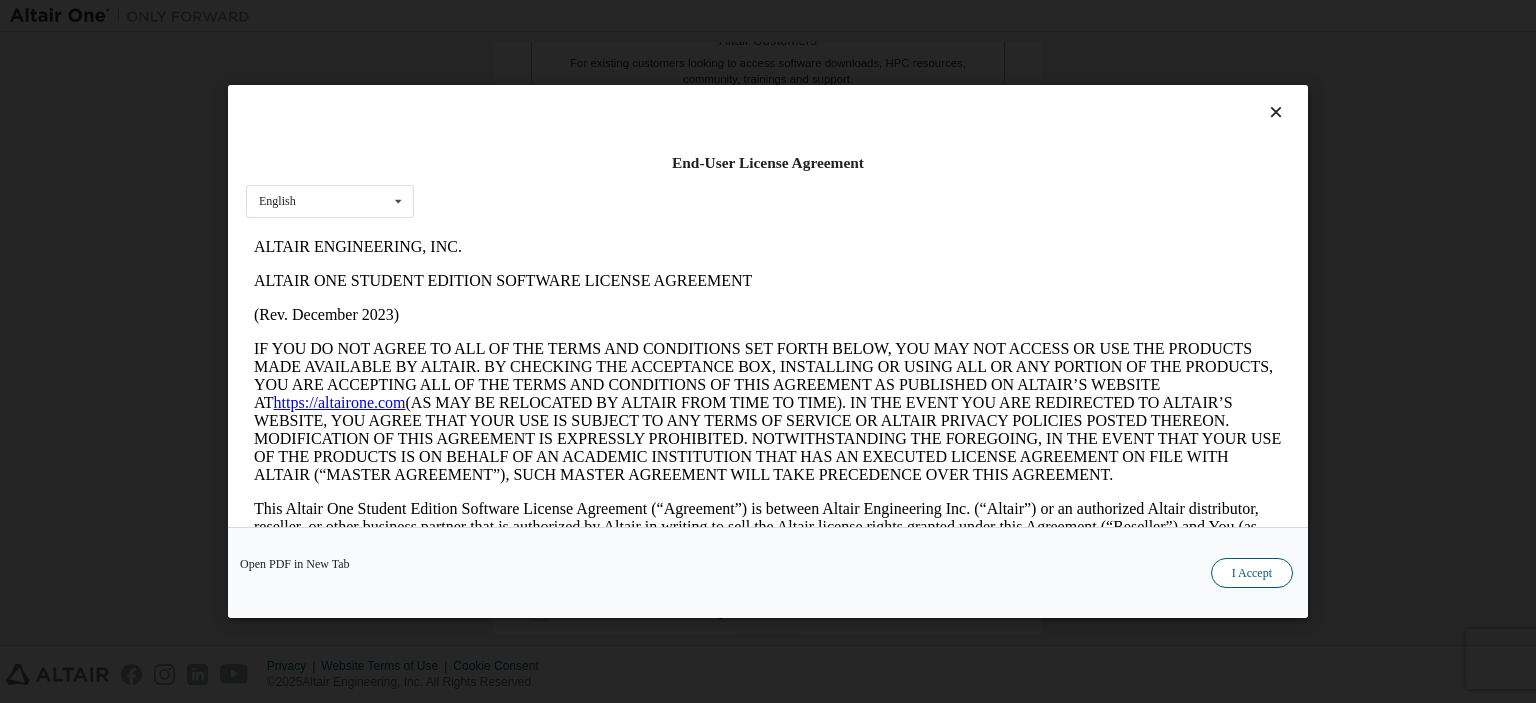 click on "I Accept" at bounding box center (1252, 573) 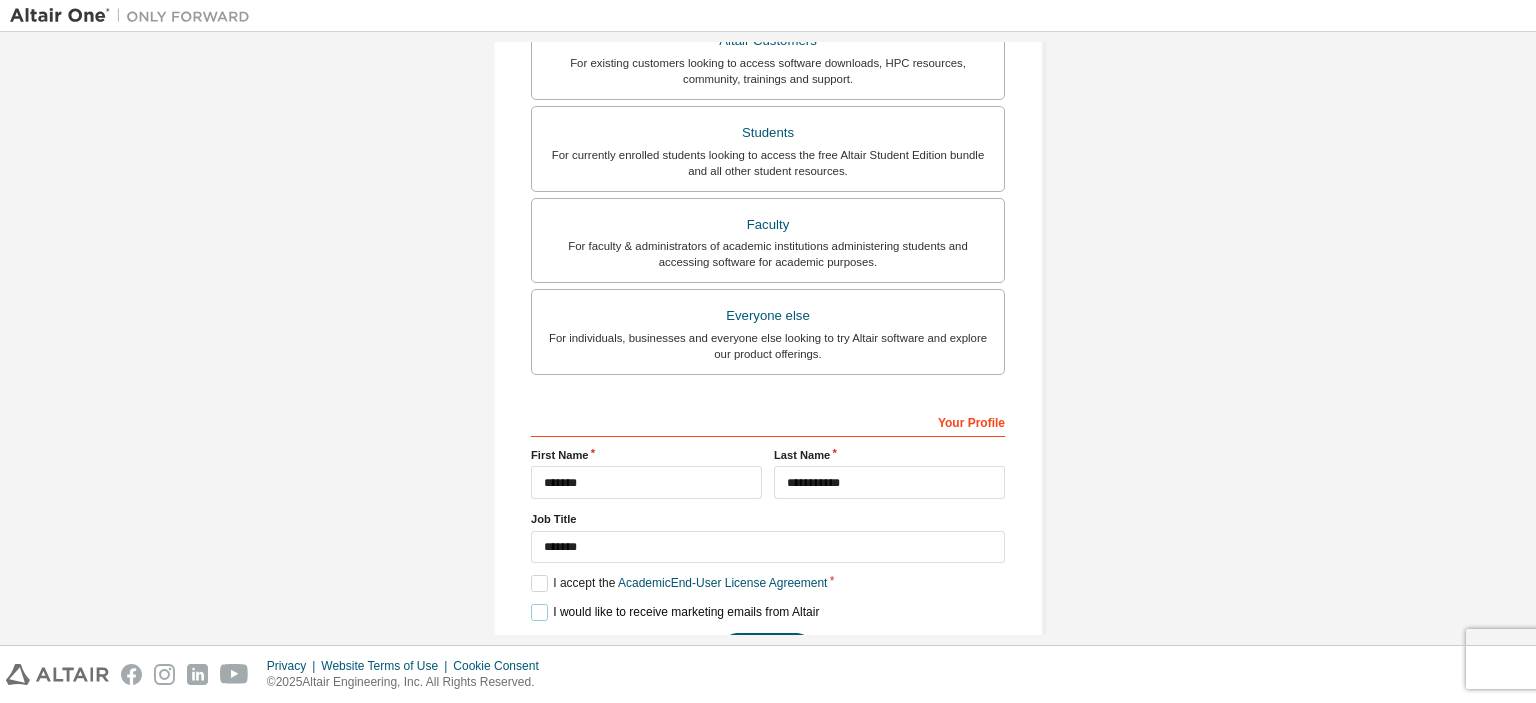 click on "I would like to receive marketing emails from Altair" at bounding box center (675, 612) 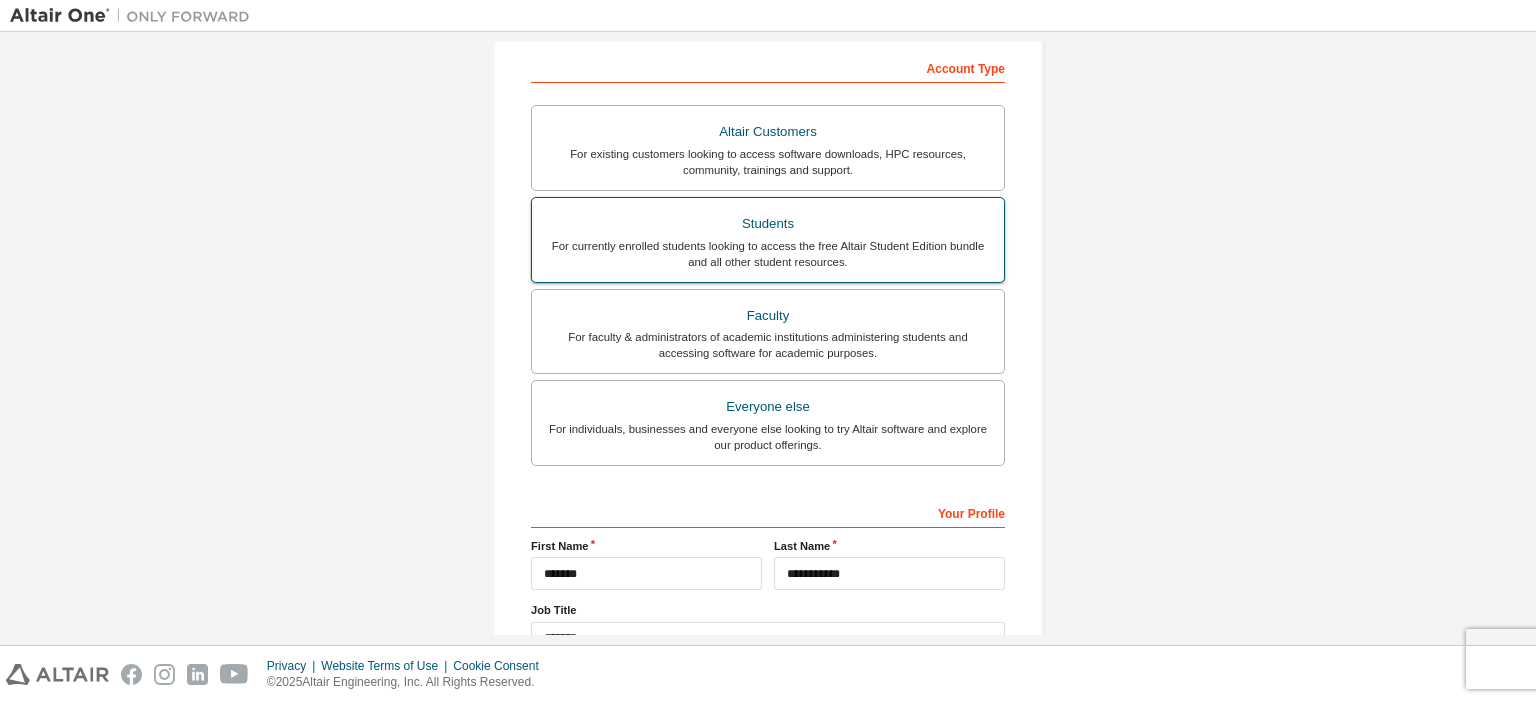 scroll, scrollTop: 461, scrollLeft: 0, axis: vertical 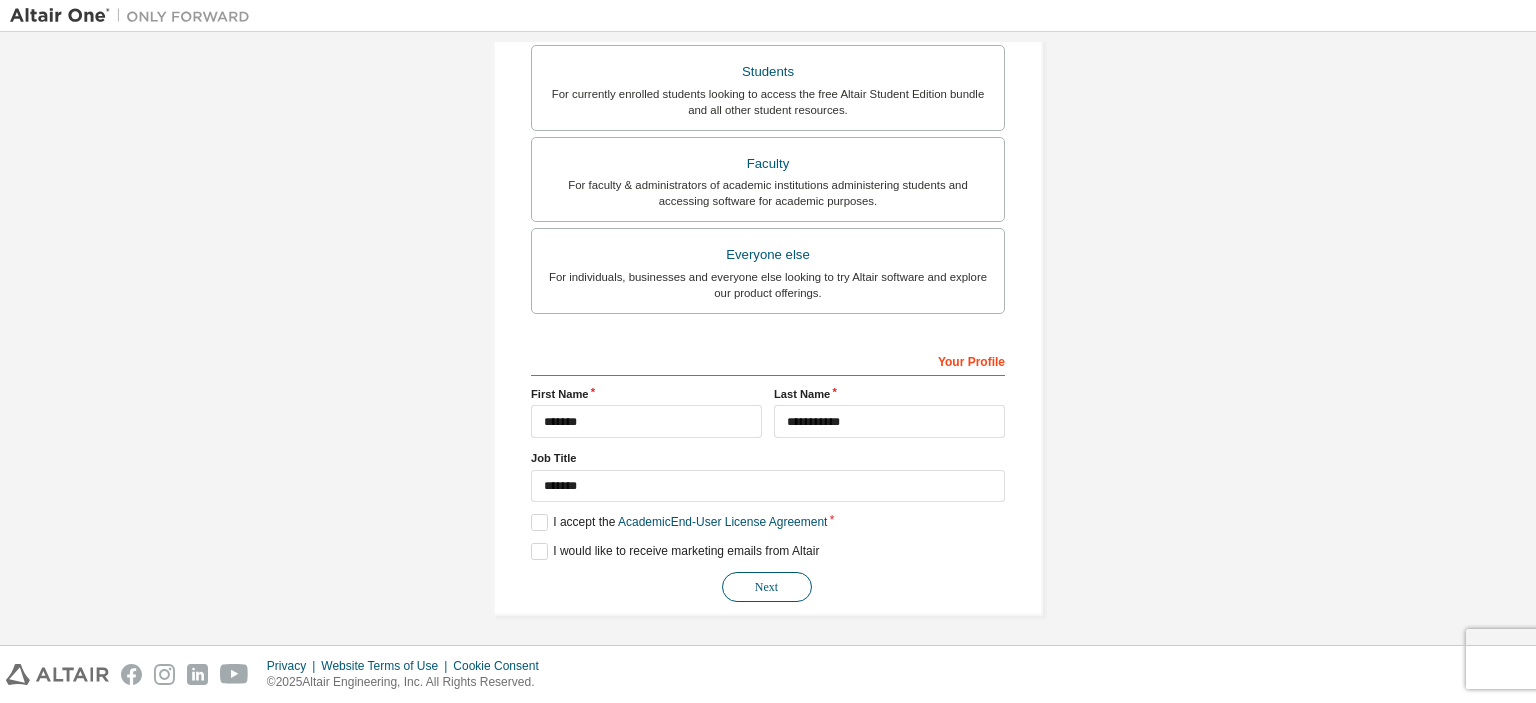 click on "Next" at bounding box center [767, 587] 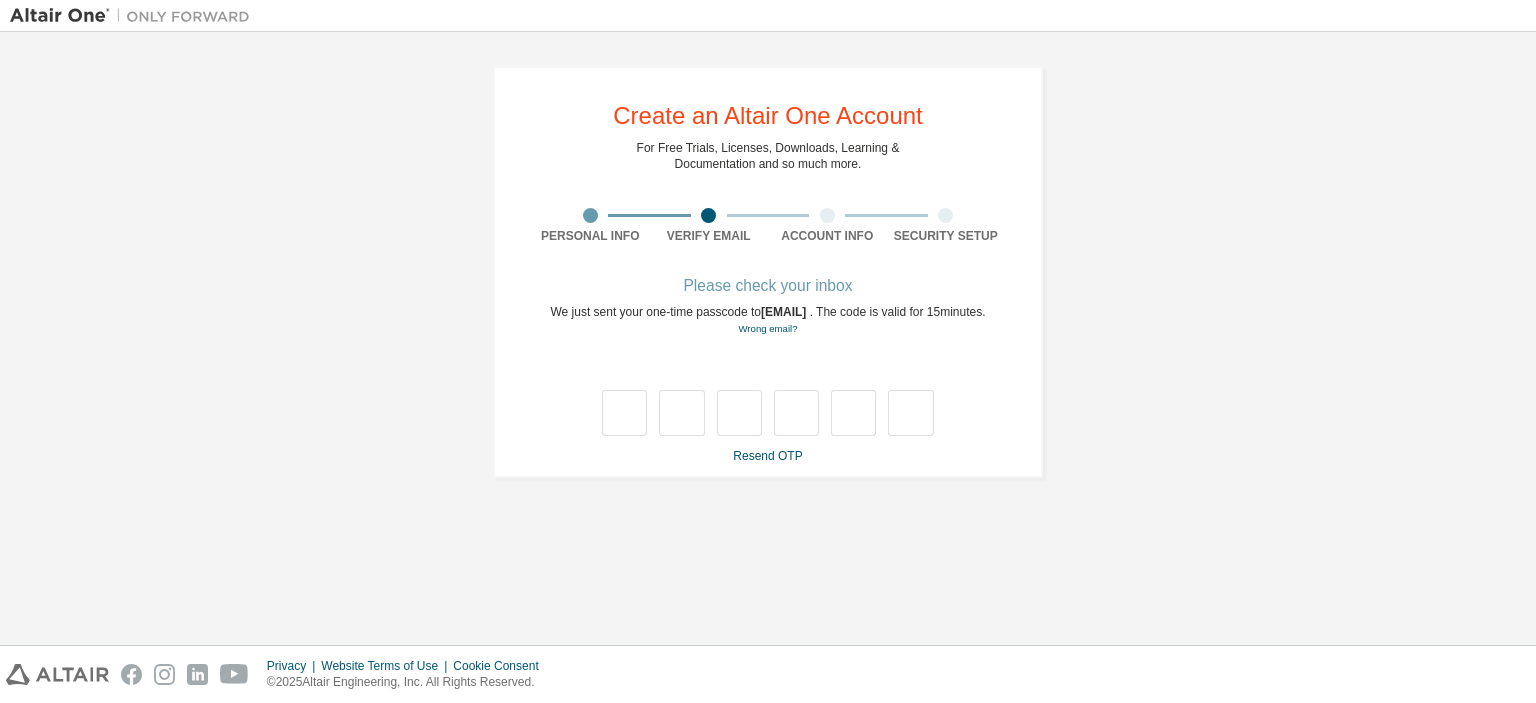 scroll, scrollTop: 0, scrollLeft: 0, axis: both 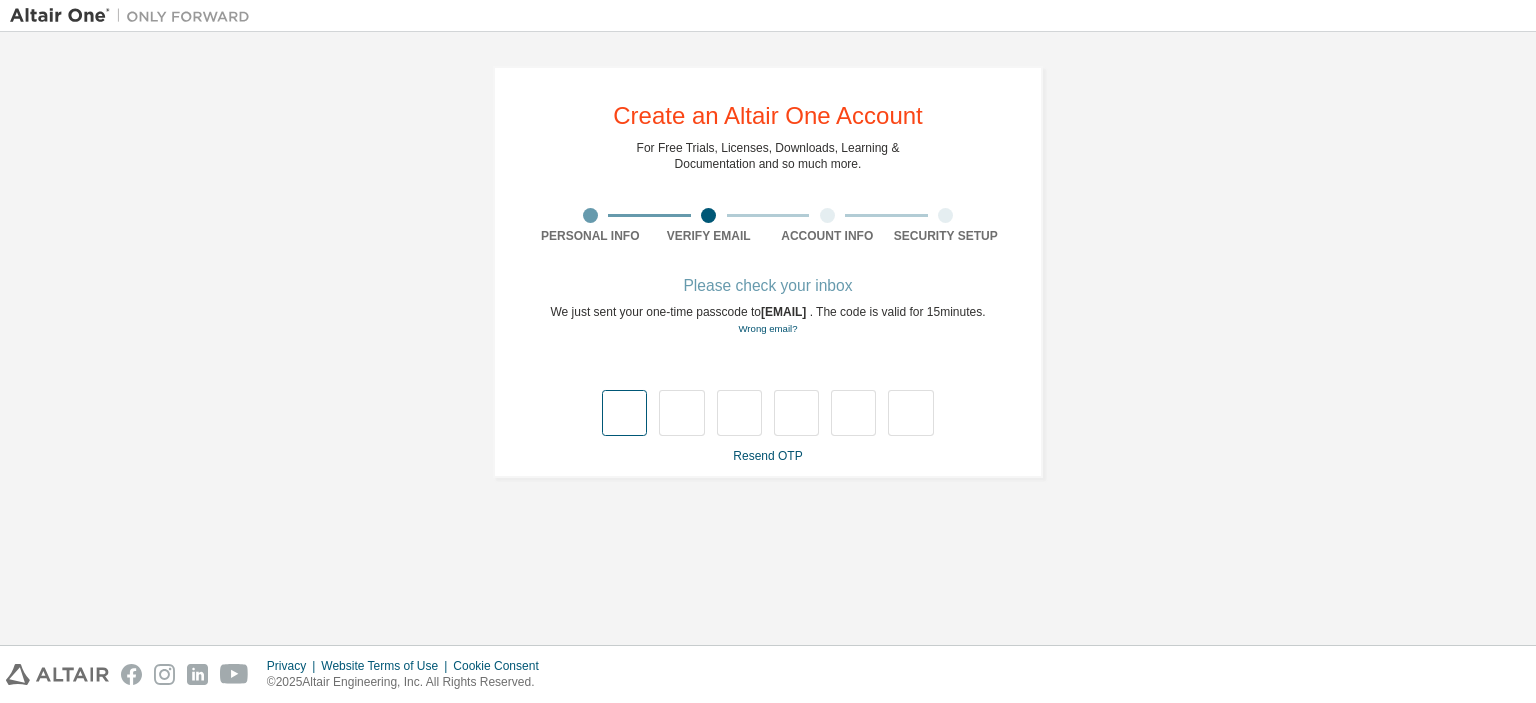 click at bounding box center [624, 413] 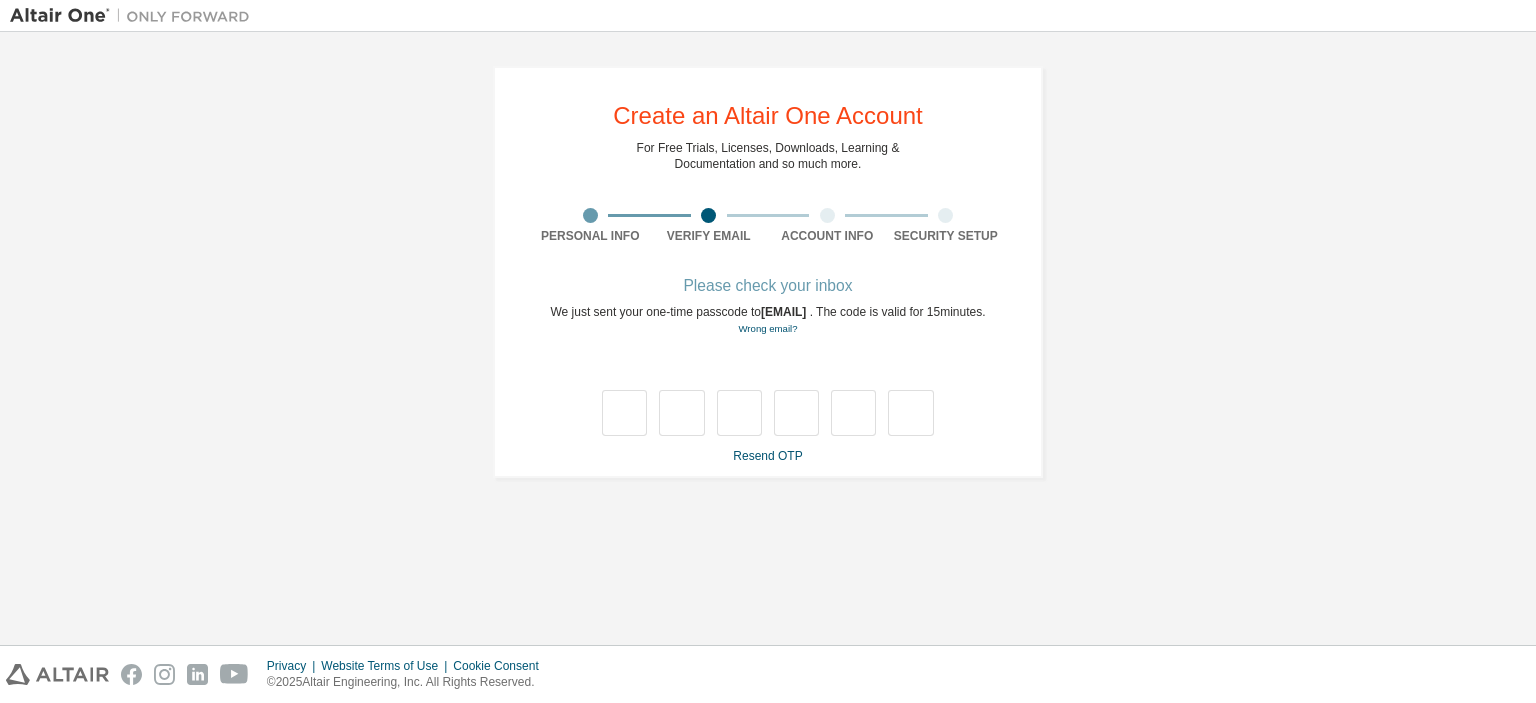 type on "*" 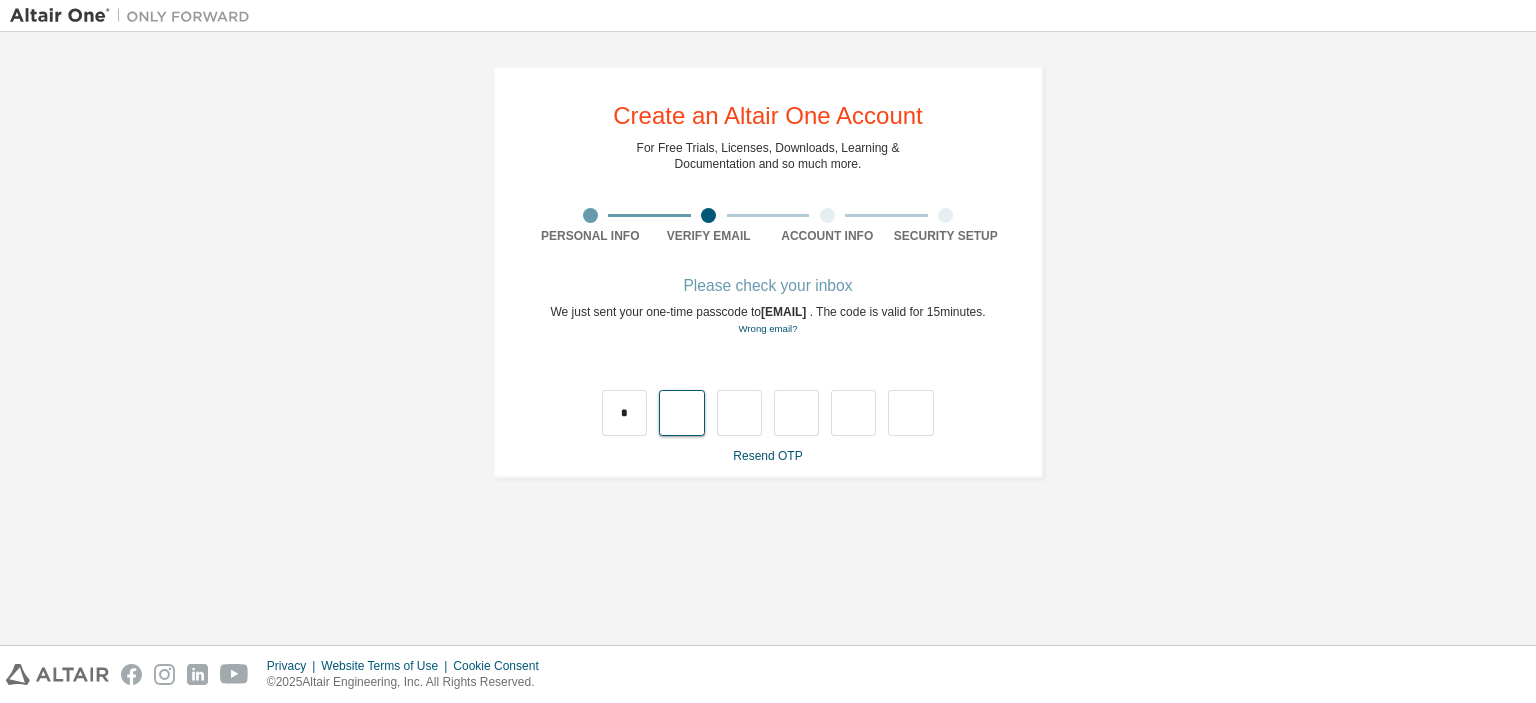type on "*" 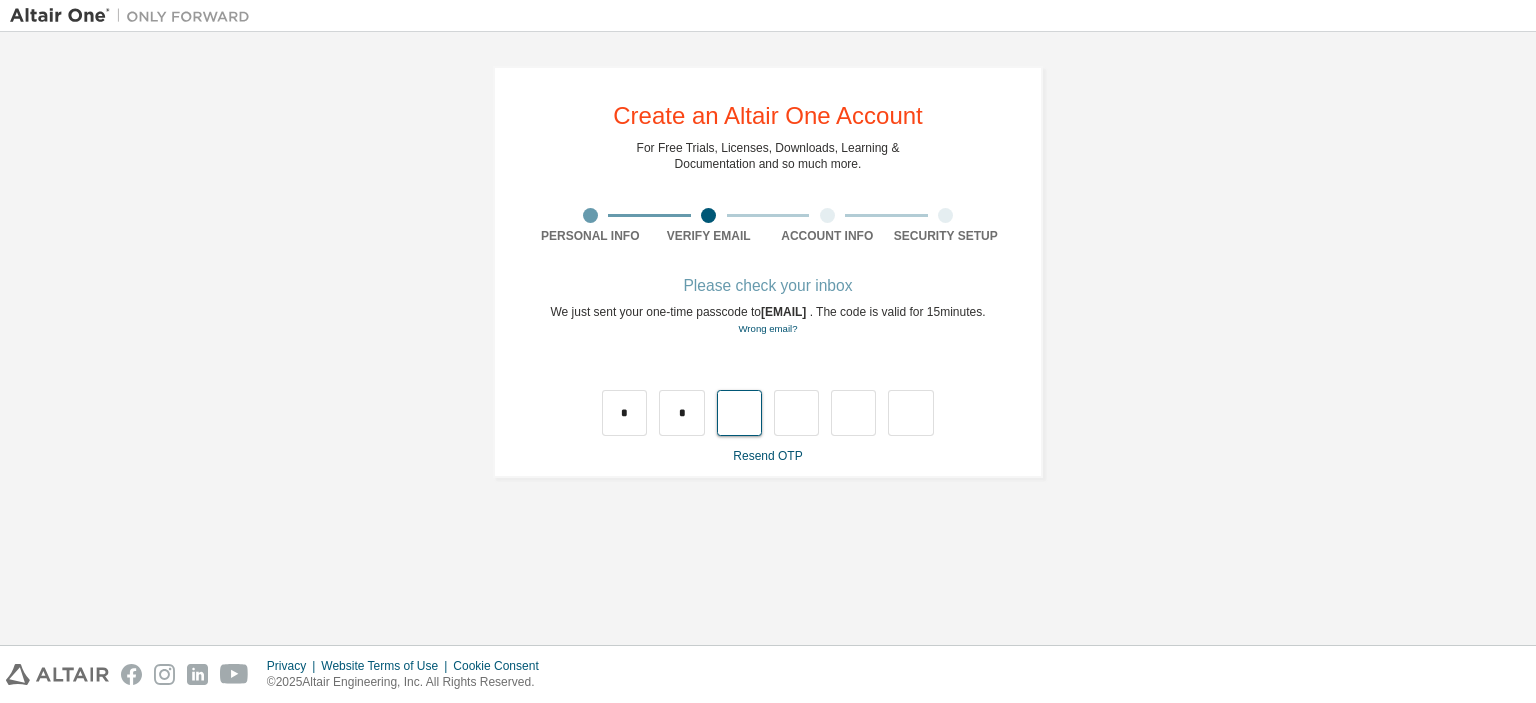 type on "*" 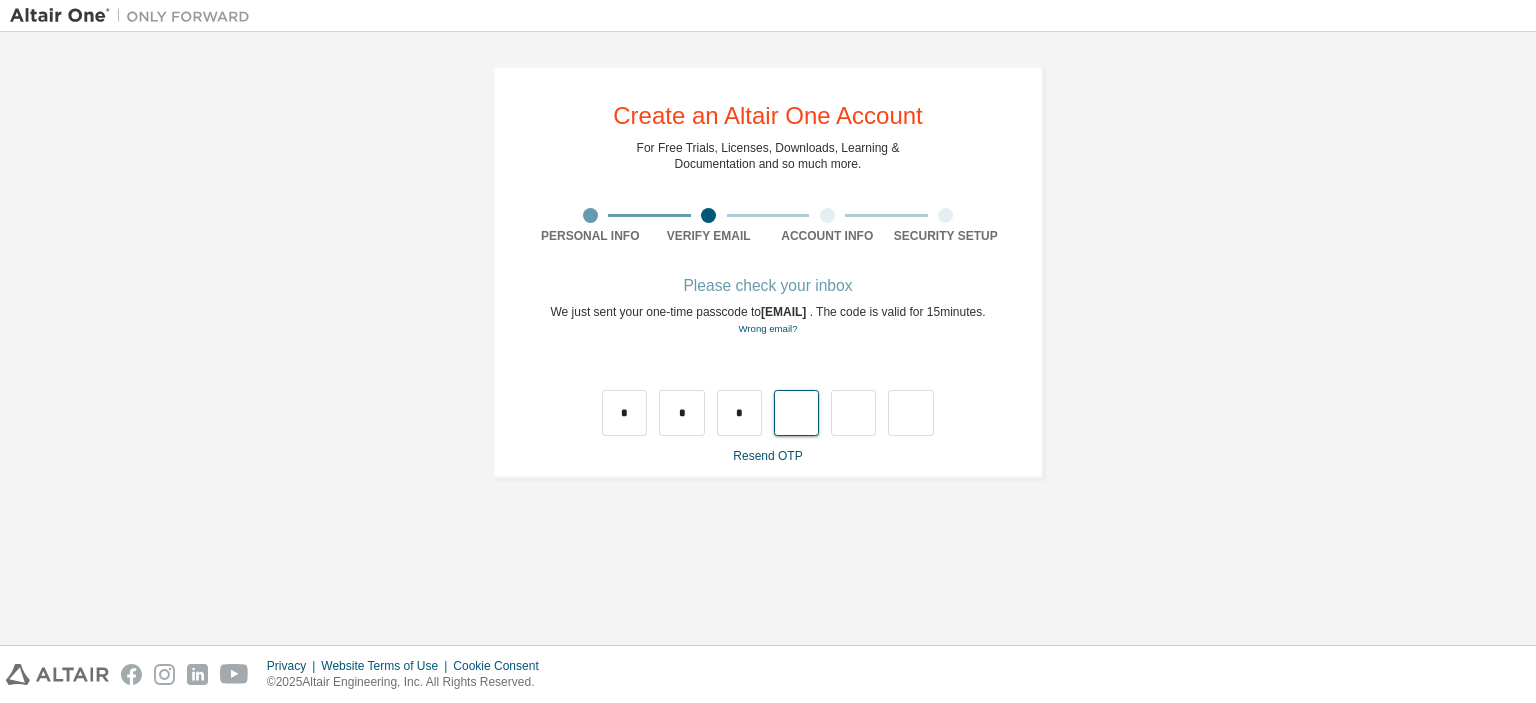 type on "*" 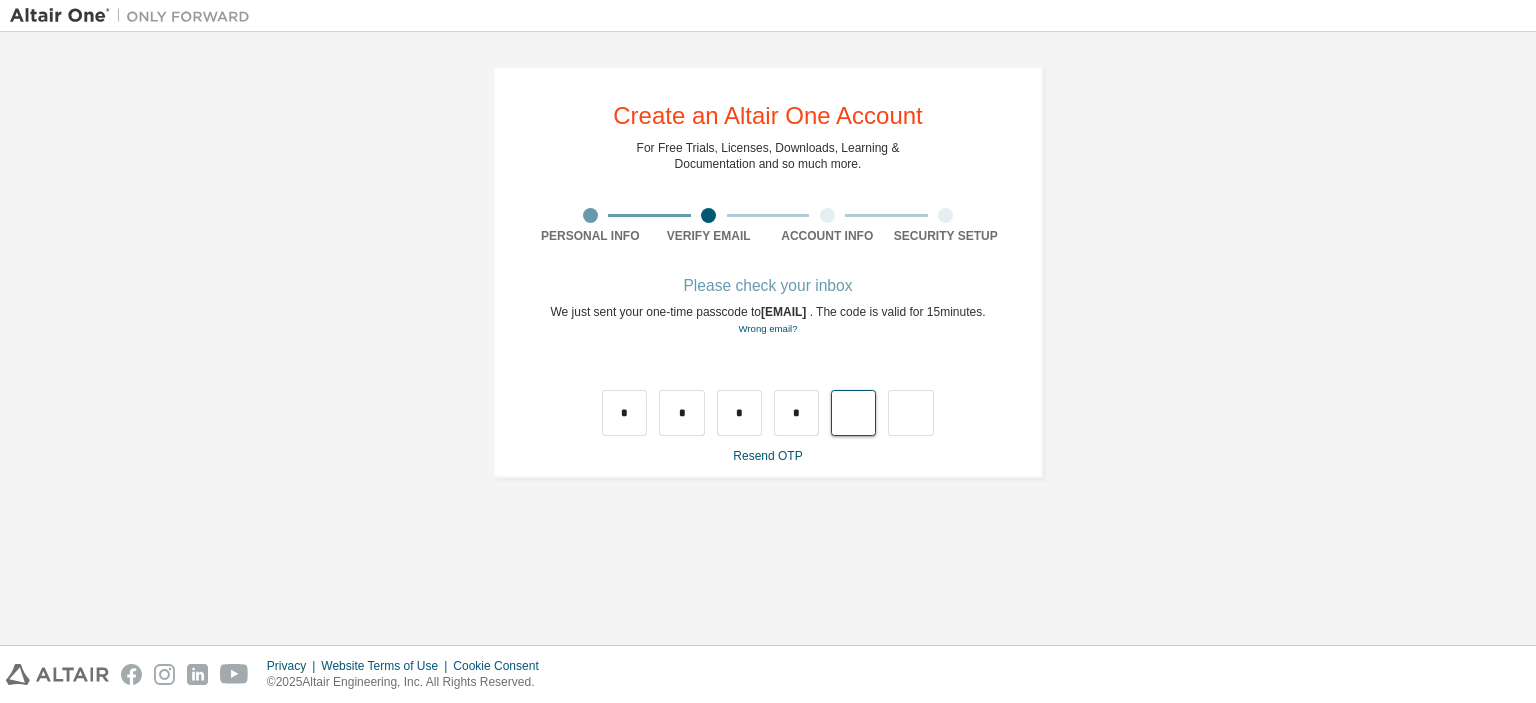 type on "*" 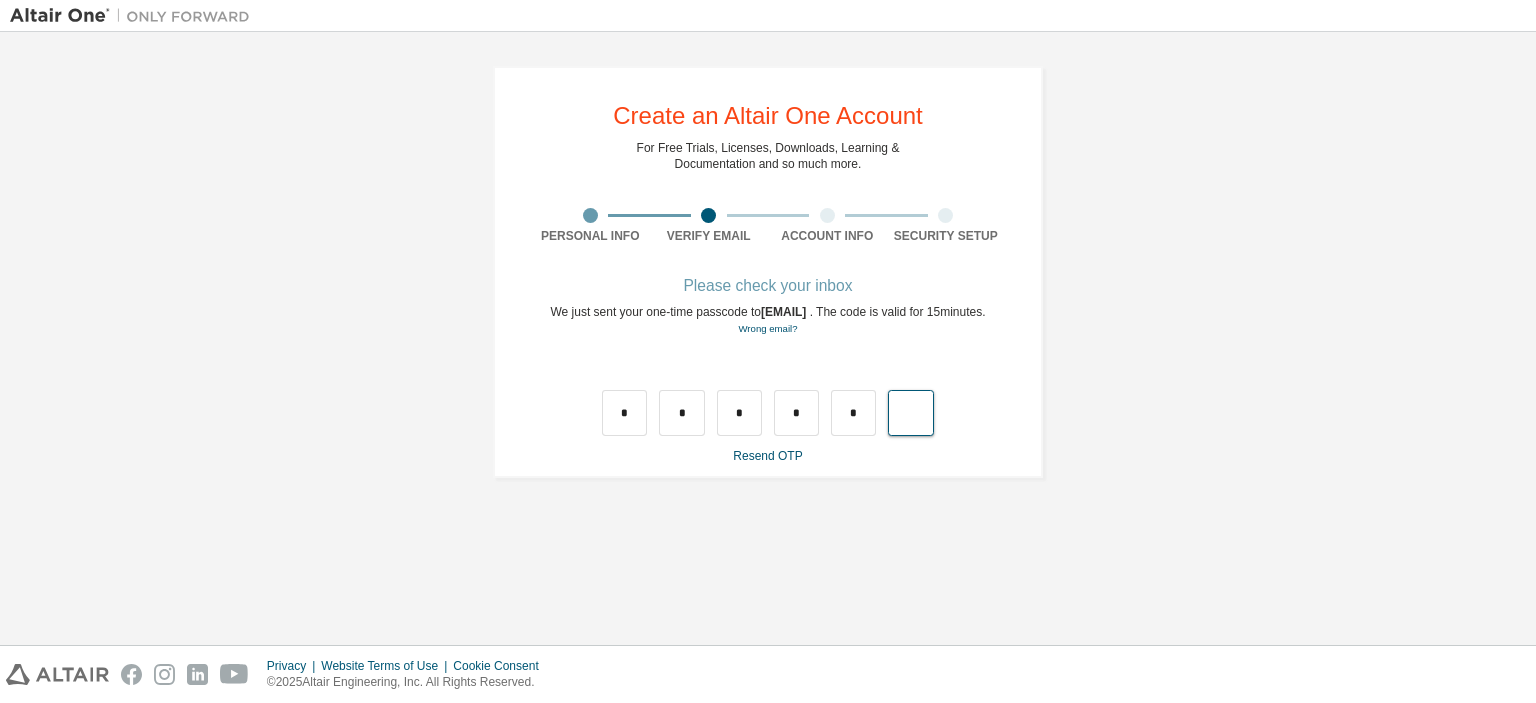 type on "*" 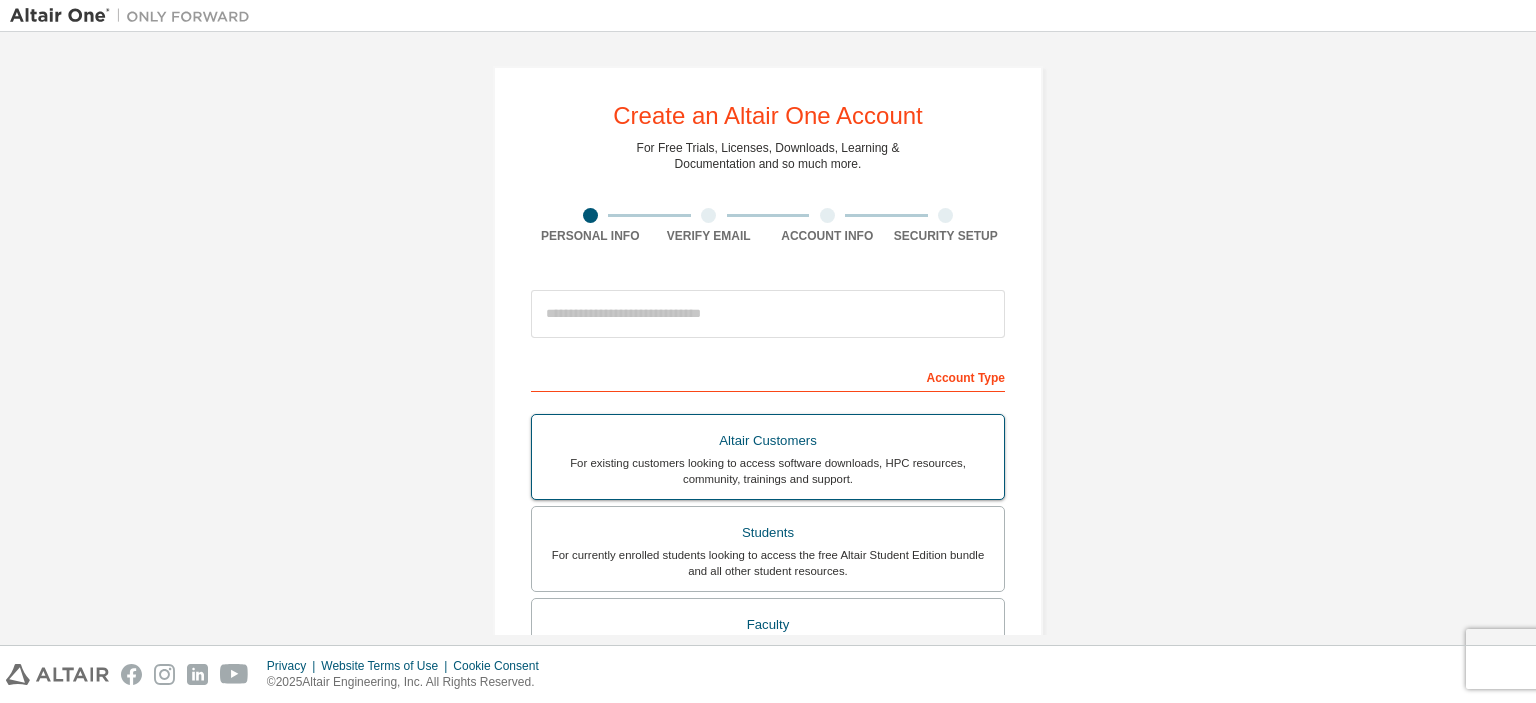 scroll, scrollTop: 0, scrollLeft: 0, axis: both 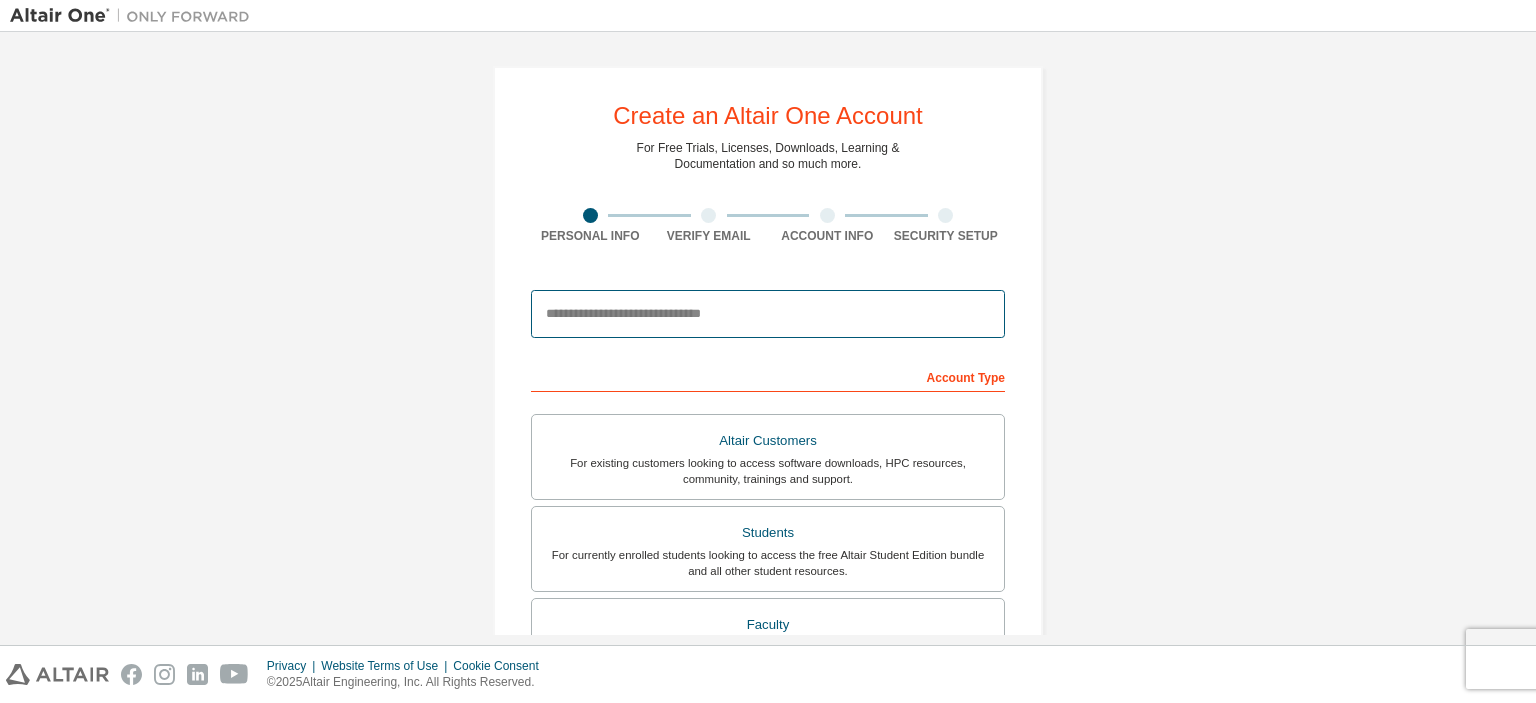 click at bounding box center (768, 314) 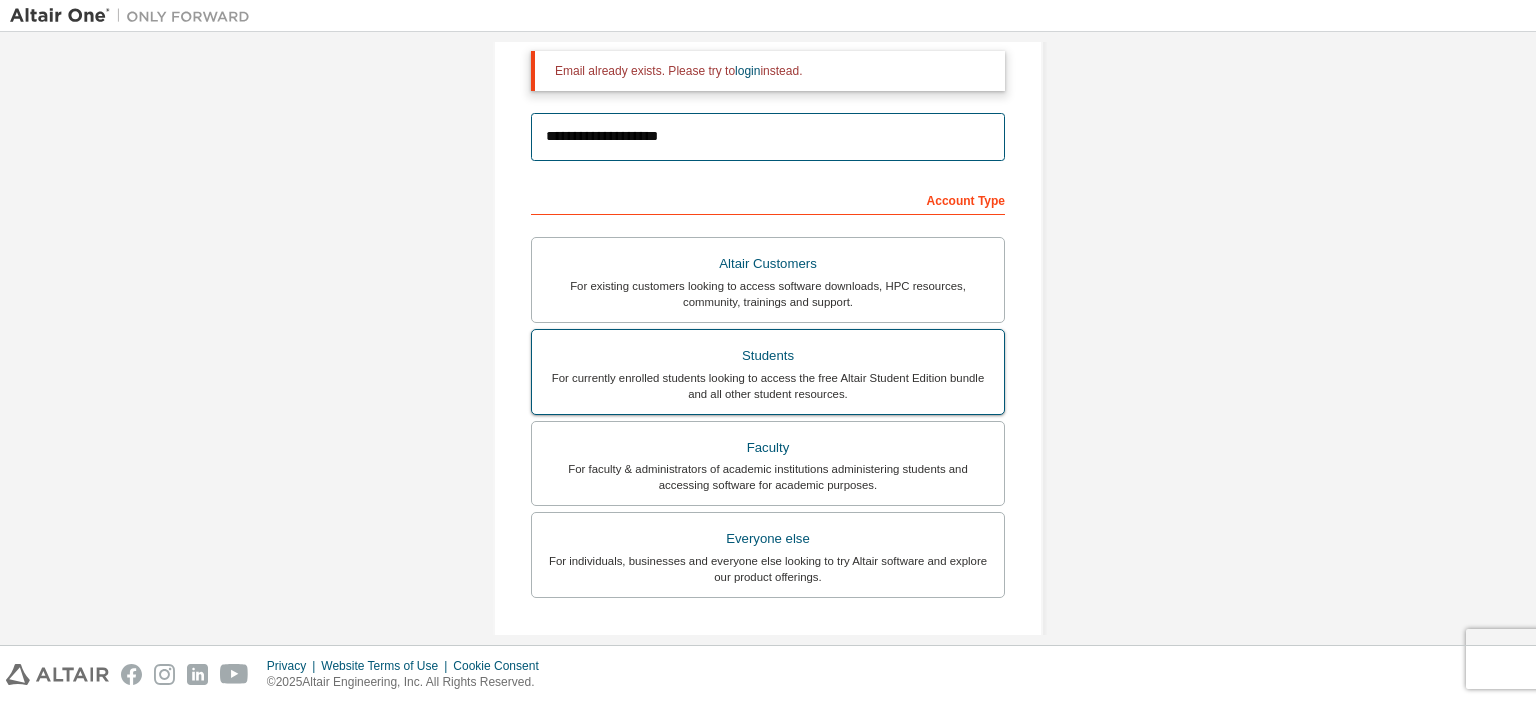 scroll, scrollTop: 224, scrollLeft: 0, axis: vertical 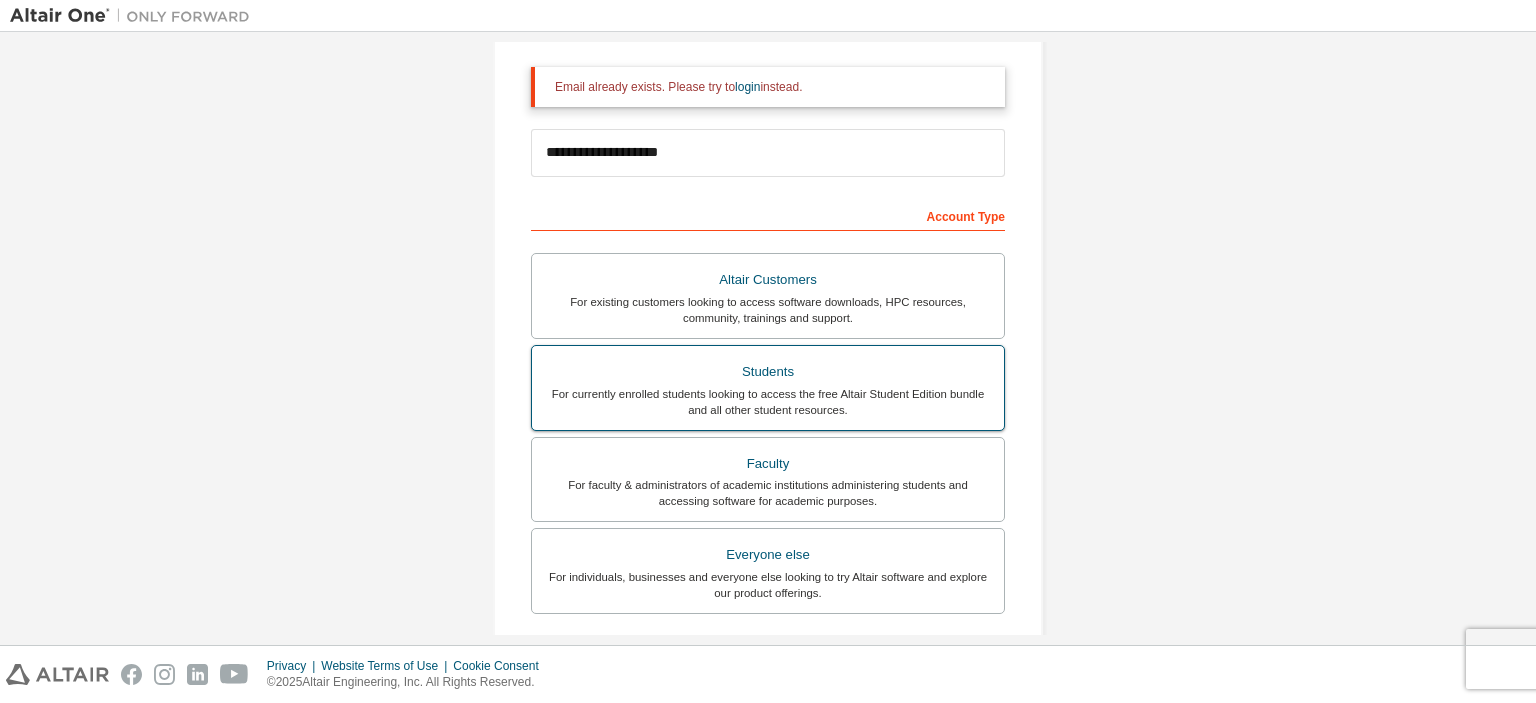 click on "Students" at bounding box center [768, 372] 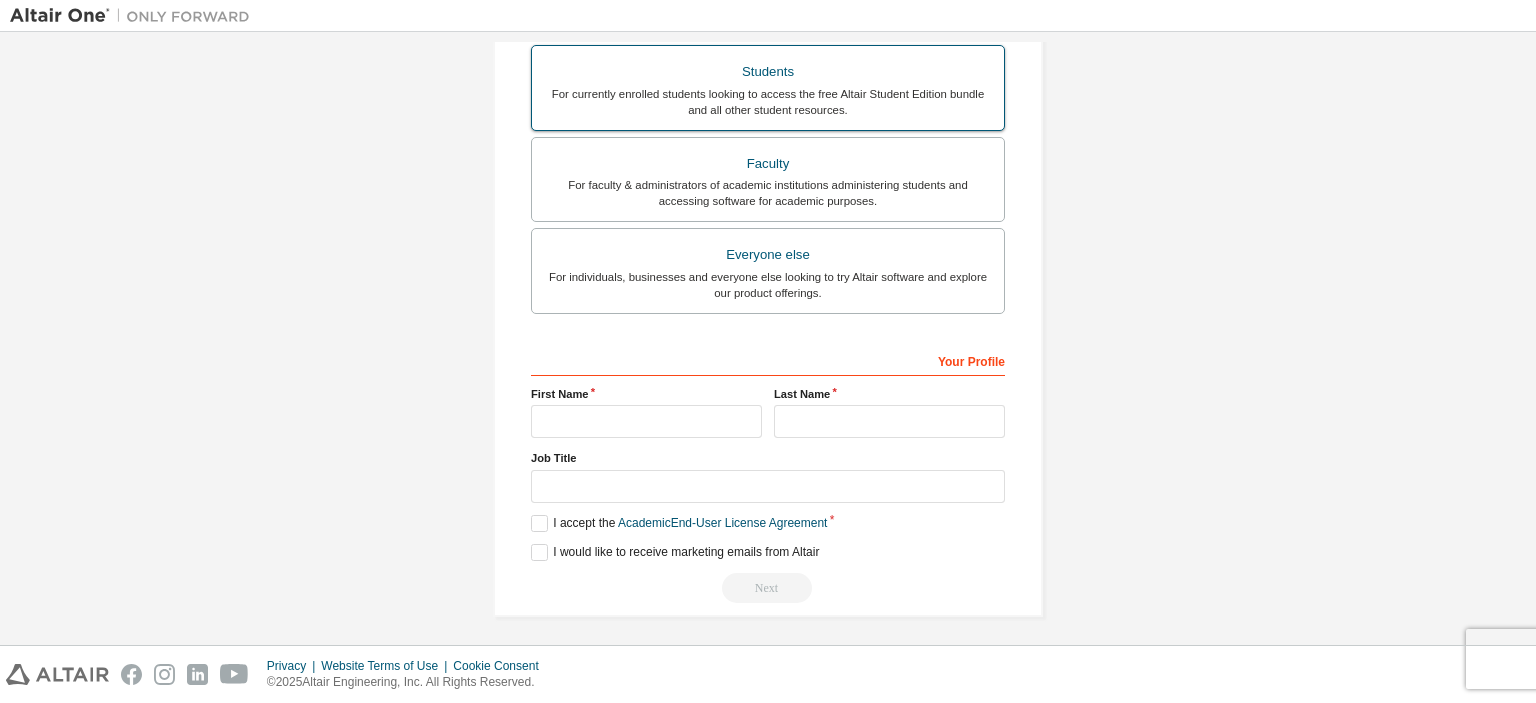 scroll, scrollTop: 524, scrollLeft: 0, axis: vertical 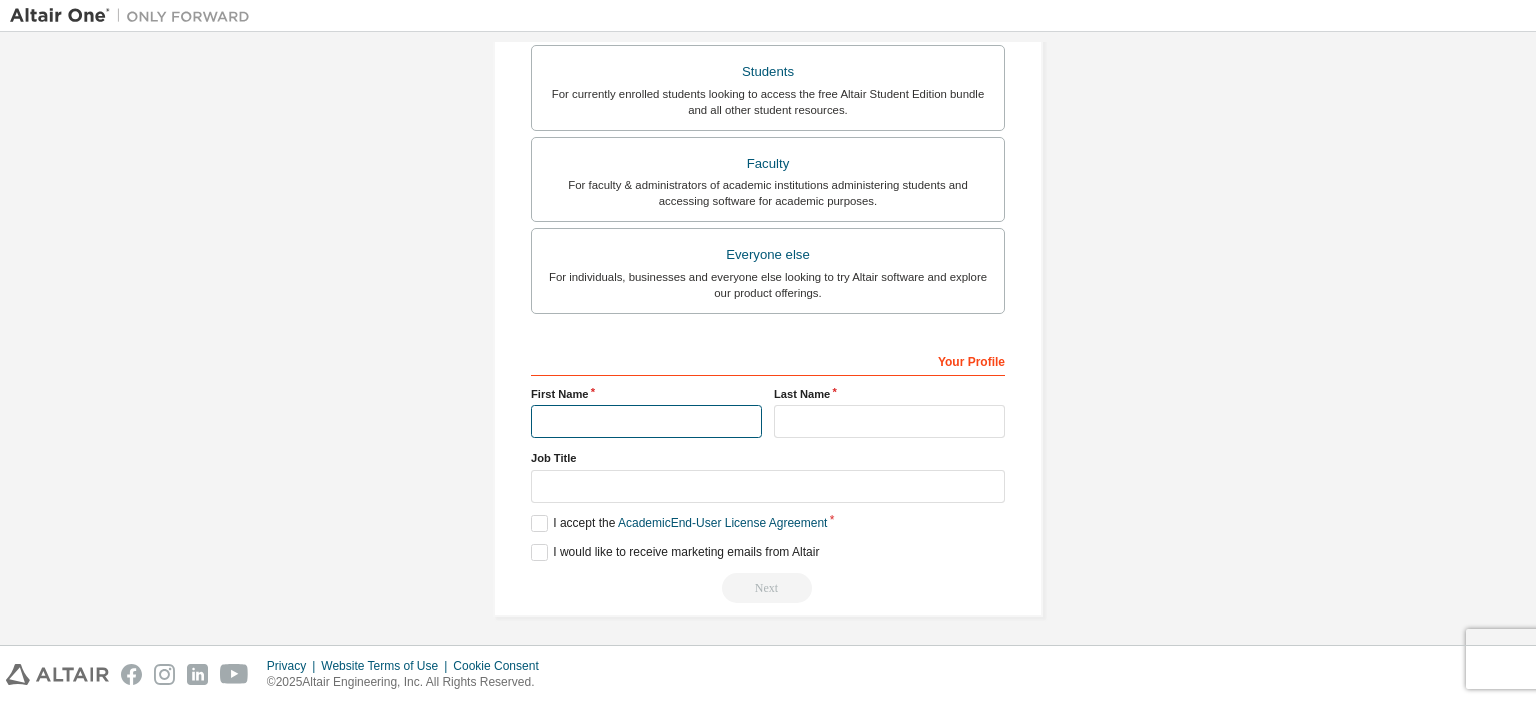 click at bounding box center (646, 421) 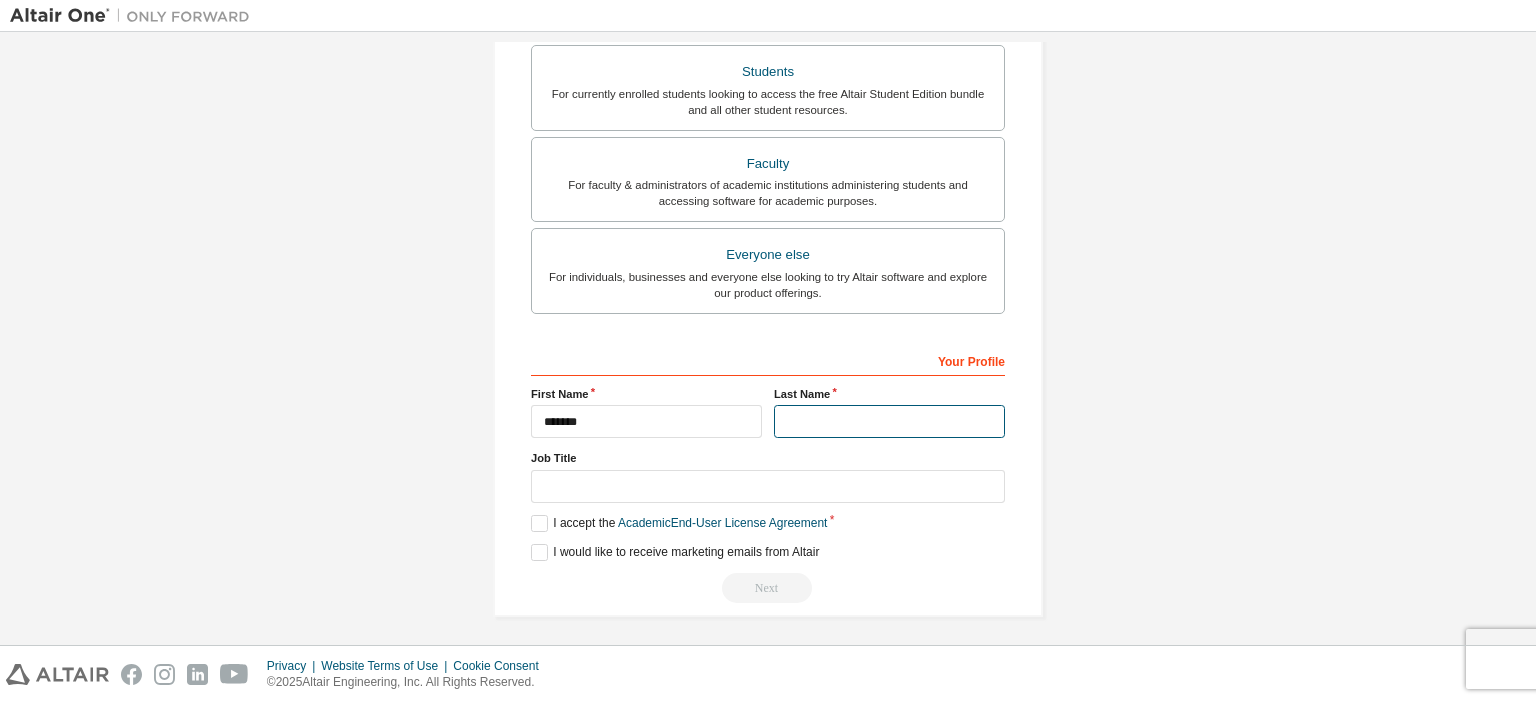 click at bounding box center (889, 421) 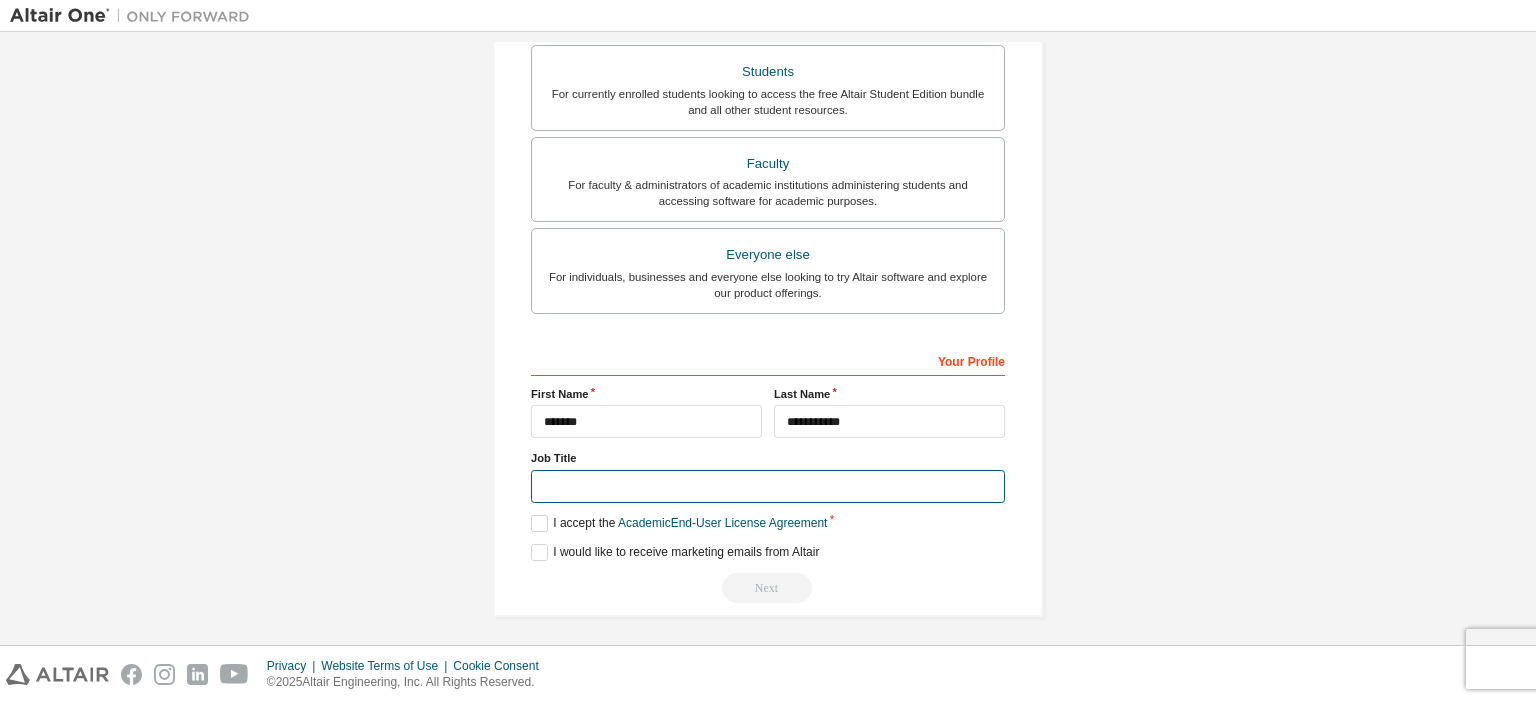 click at bounding box center [768, 486] 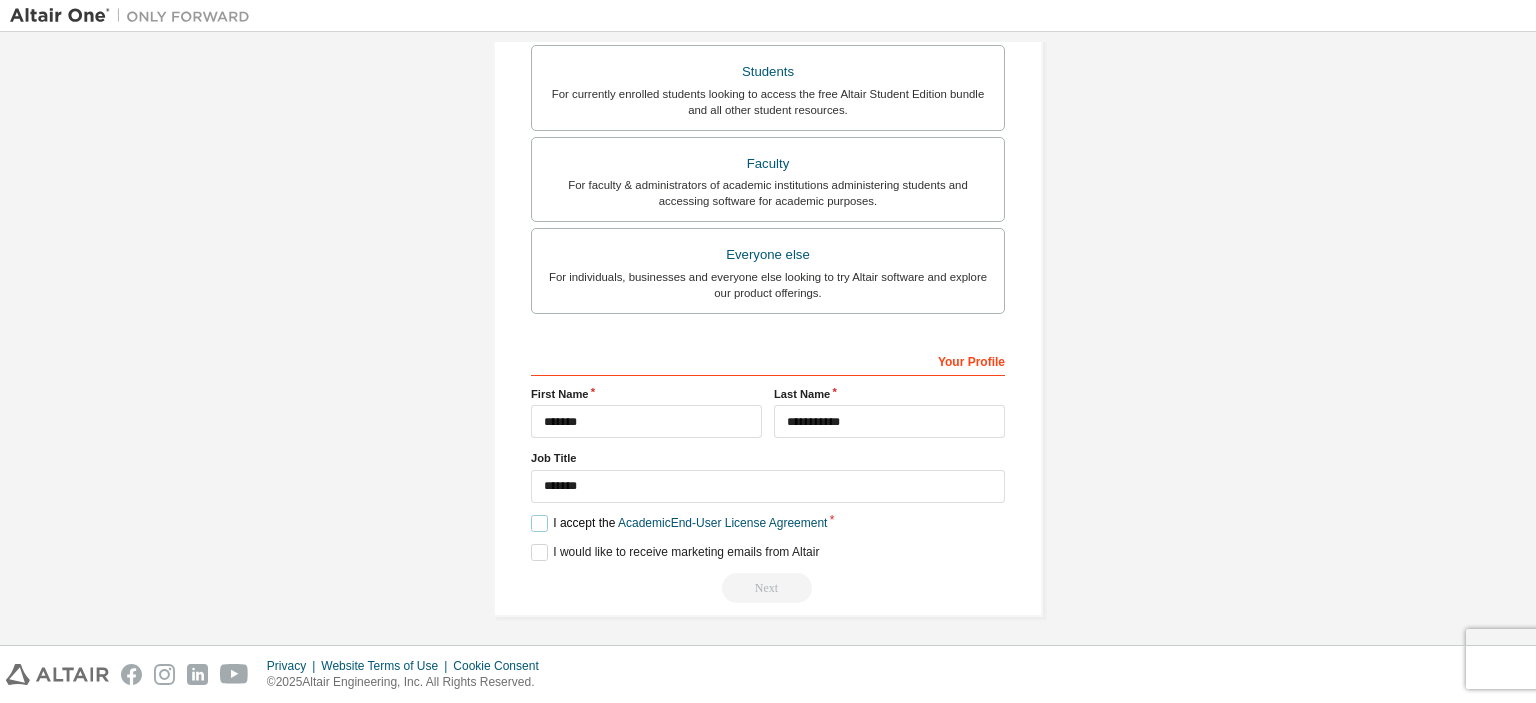 click on "I accept the   Academic   End-User License Agreement" at bounding box center (679, 523) 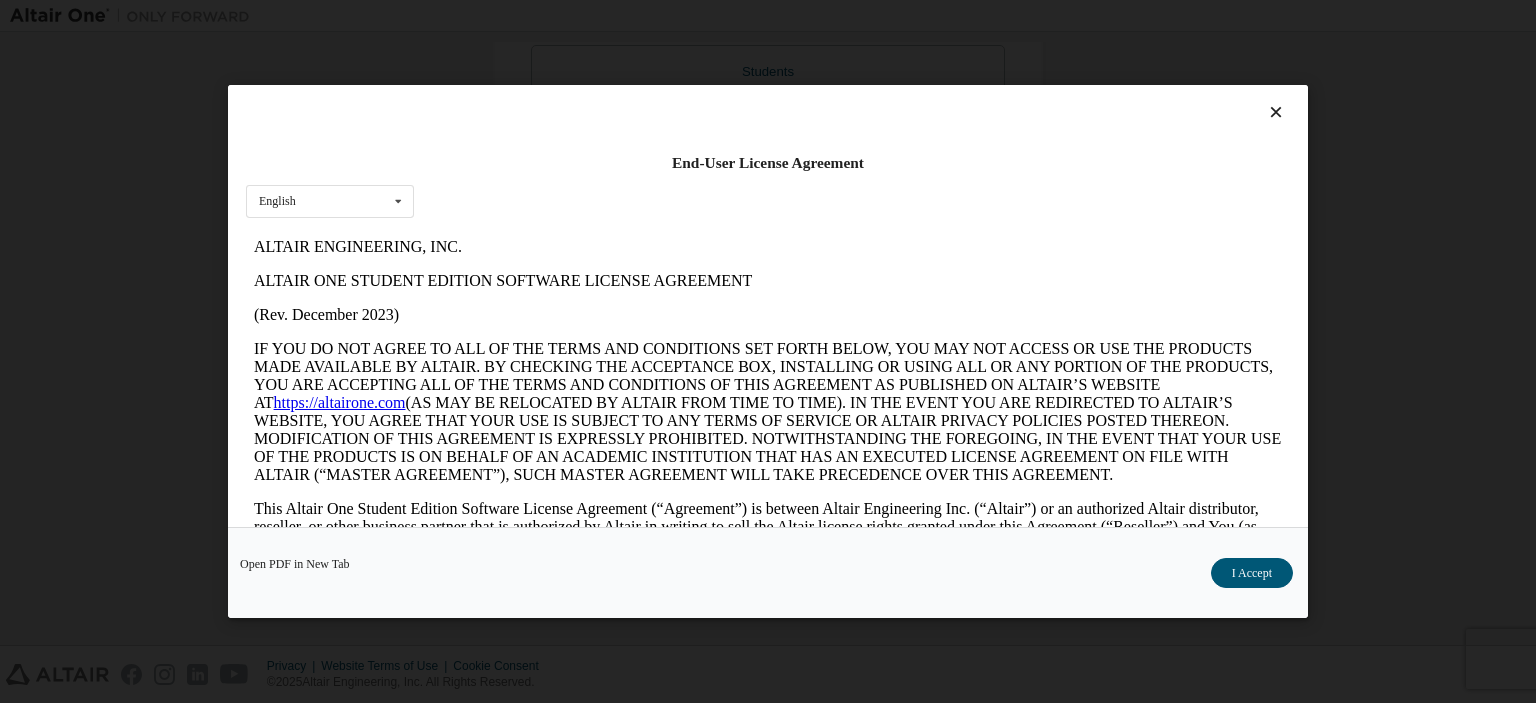 scroll, scrollTop: 0, scrollLeft: 0, axis: both 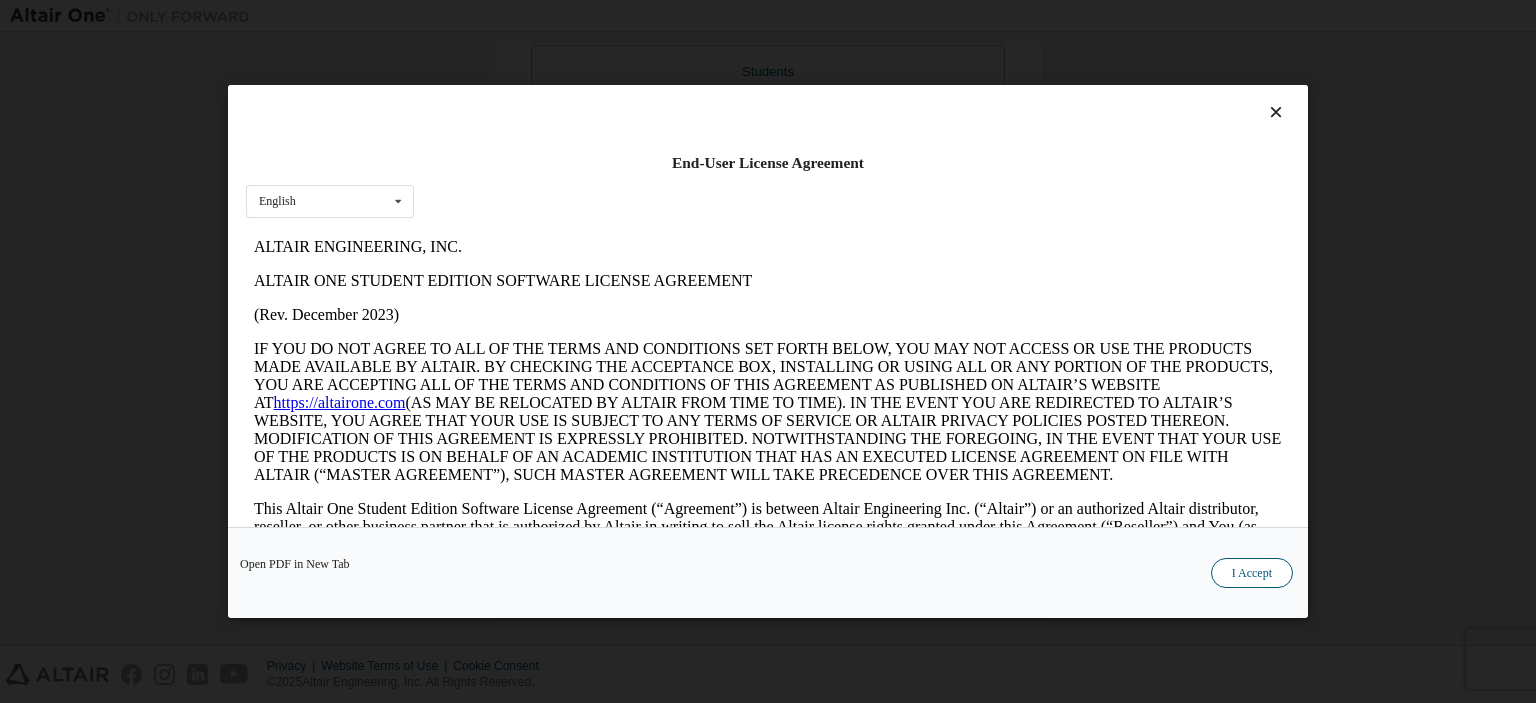 click on "I Accept" at bounding box center (1252, 573) 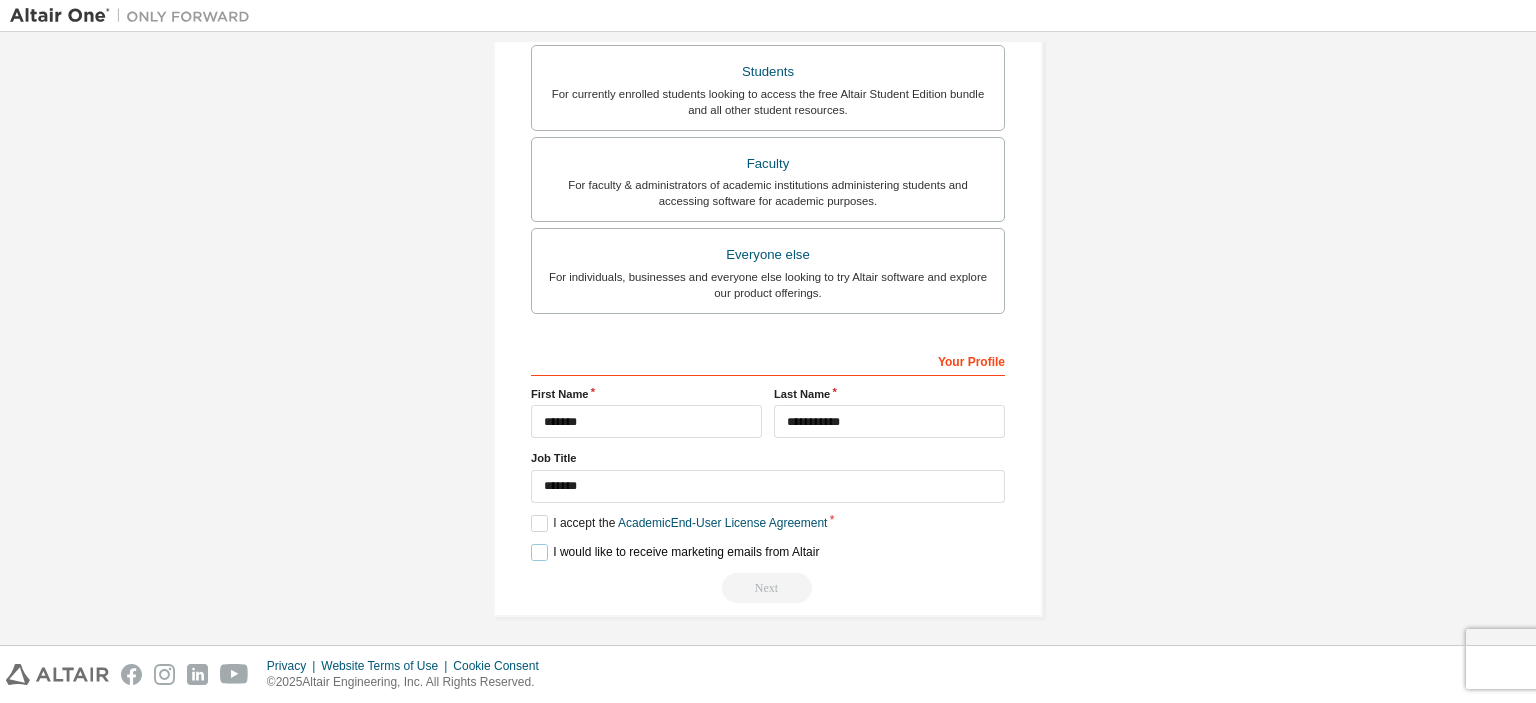 click on "I would like to receive marketing emails from Altair" at bounding box center (675, 552) 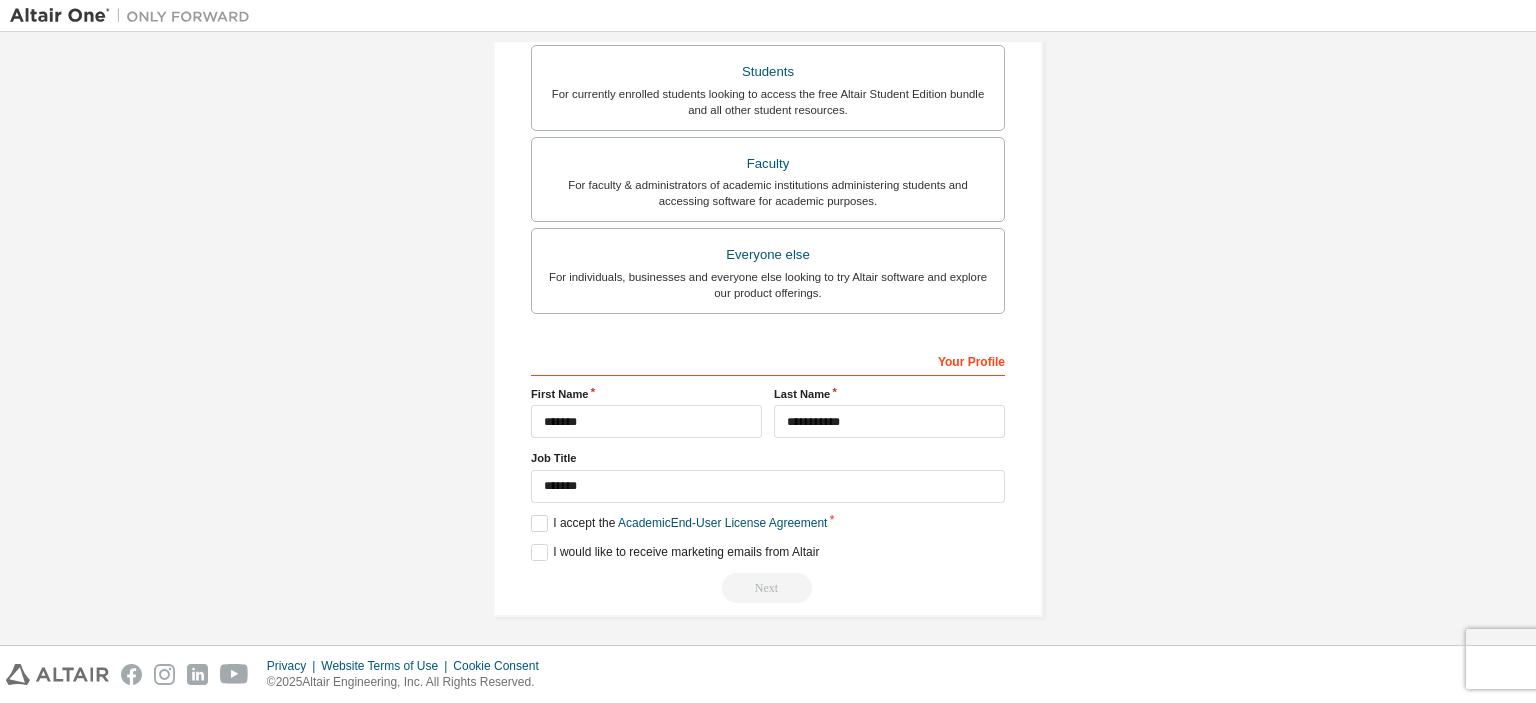 click on "I would like to receive marketing emails from Altair" at bounding box center [768, 552] 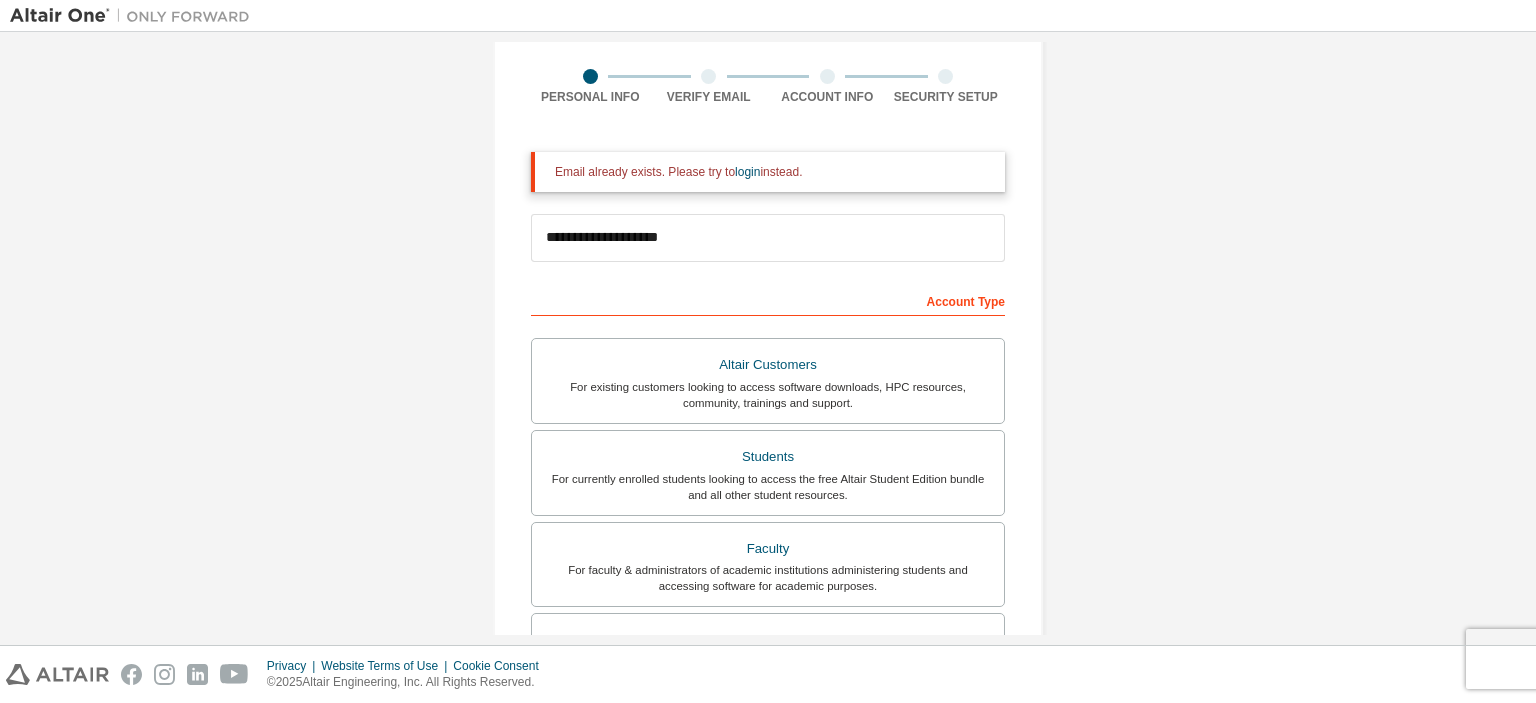 scroll, scrollTop: 125, scrollLeft: 0, axis: vertical 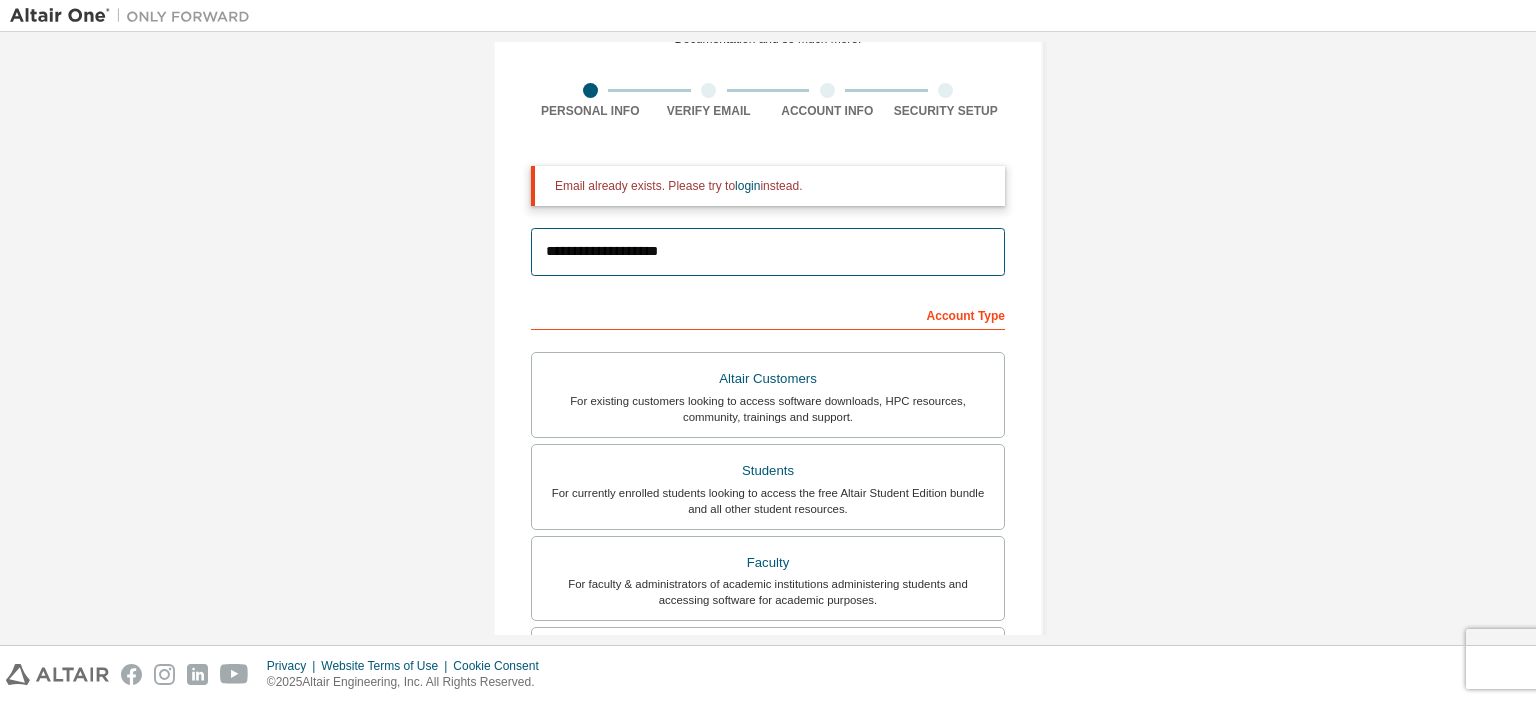 click on "**********" at bounding box center [768, 252] 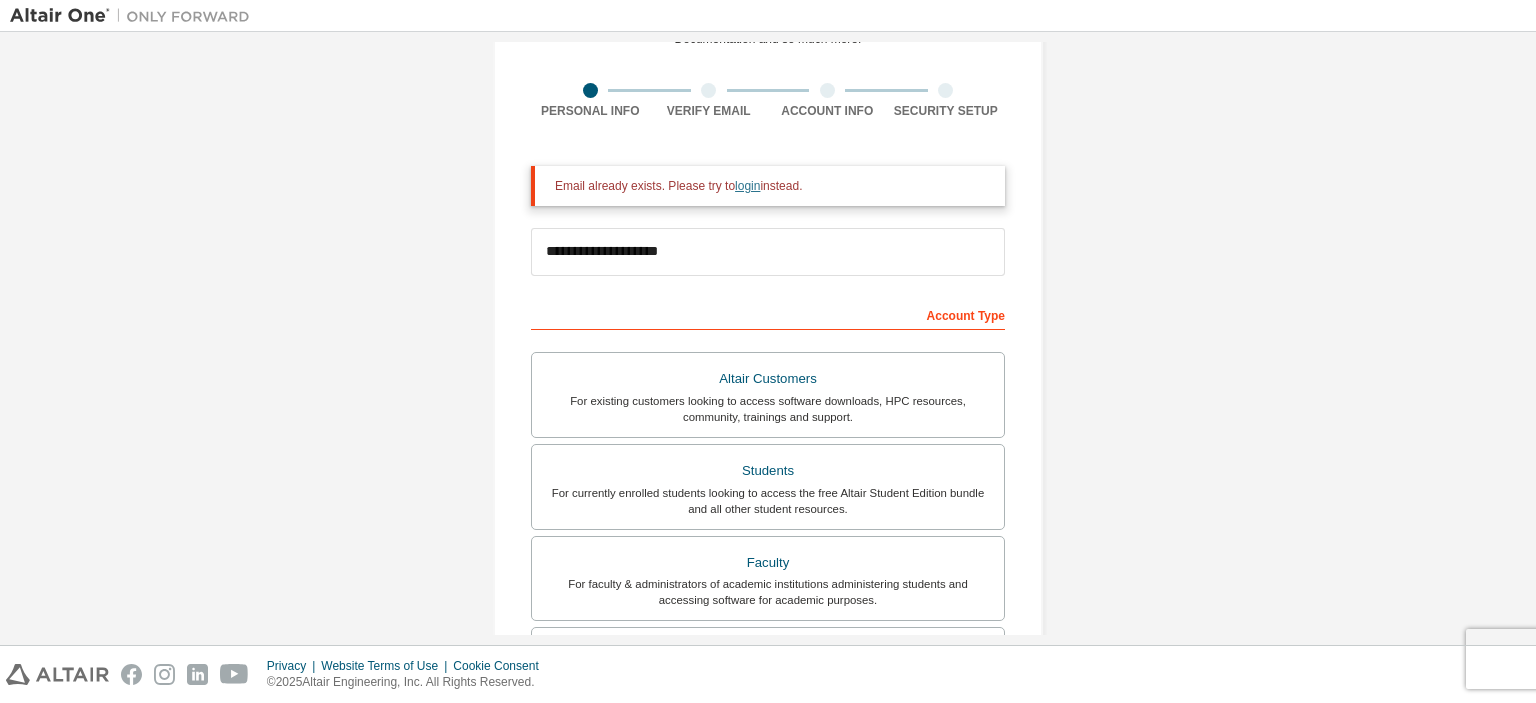 click on "login" at bounding box center [747, 186] 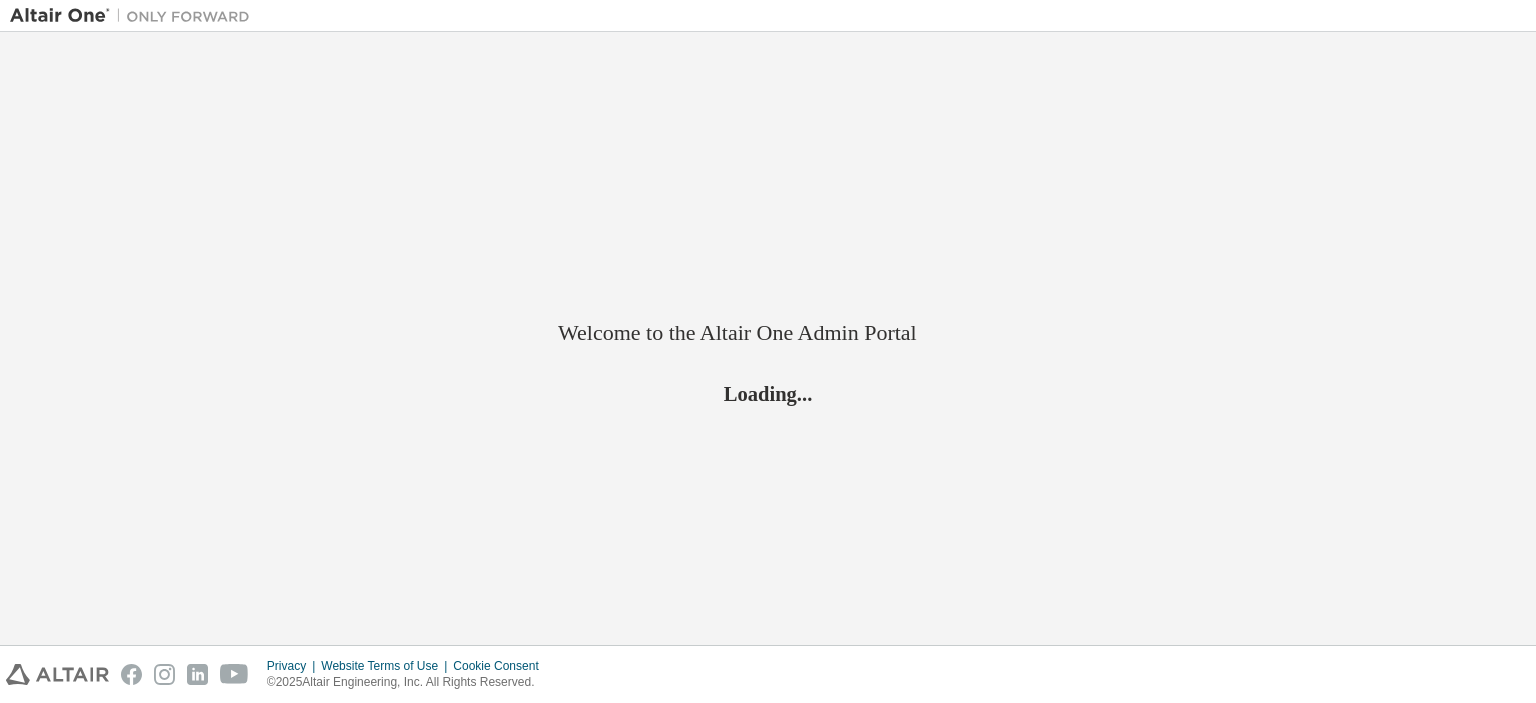 scroll, scrollTop: 0, scrollLeft: 0, axis: both 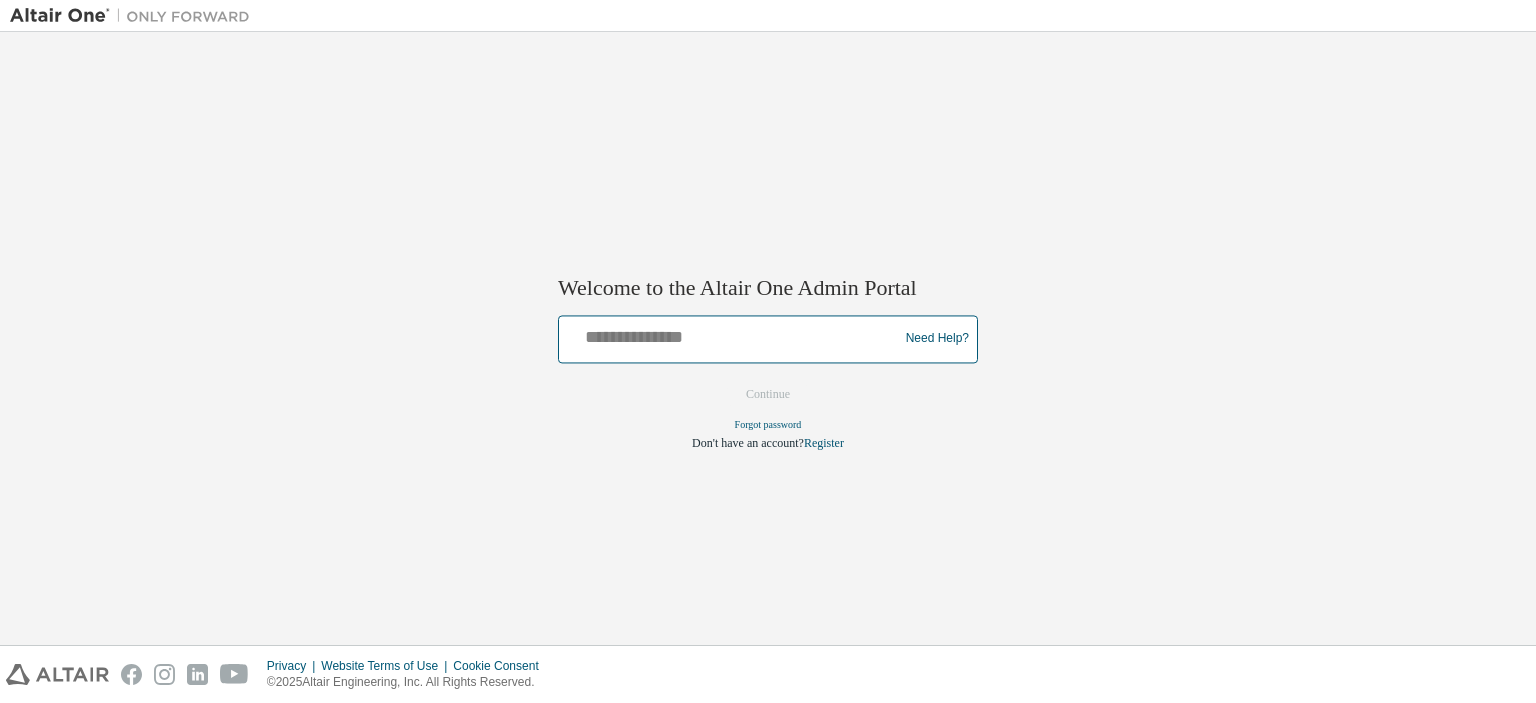 click at bounding box center [731, 334] 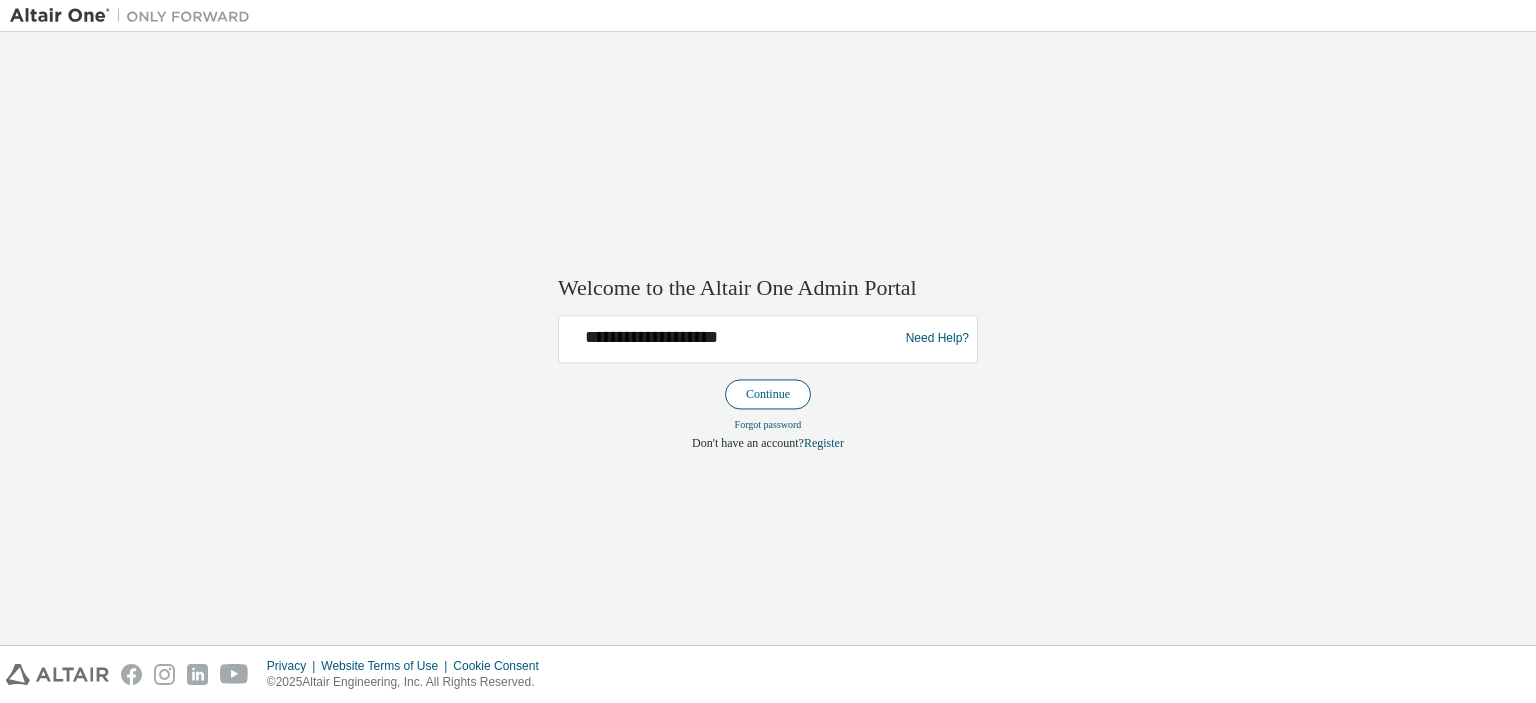 click on "Continue" at bounding box center [768, 394] 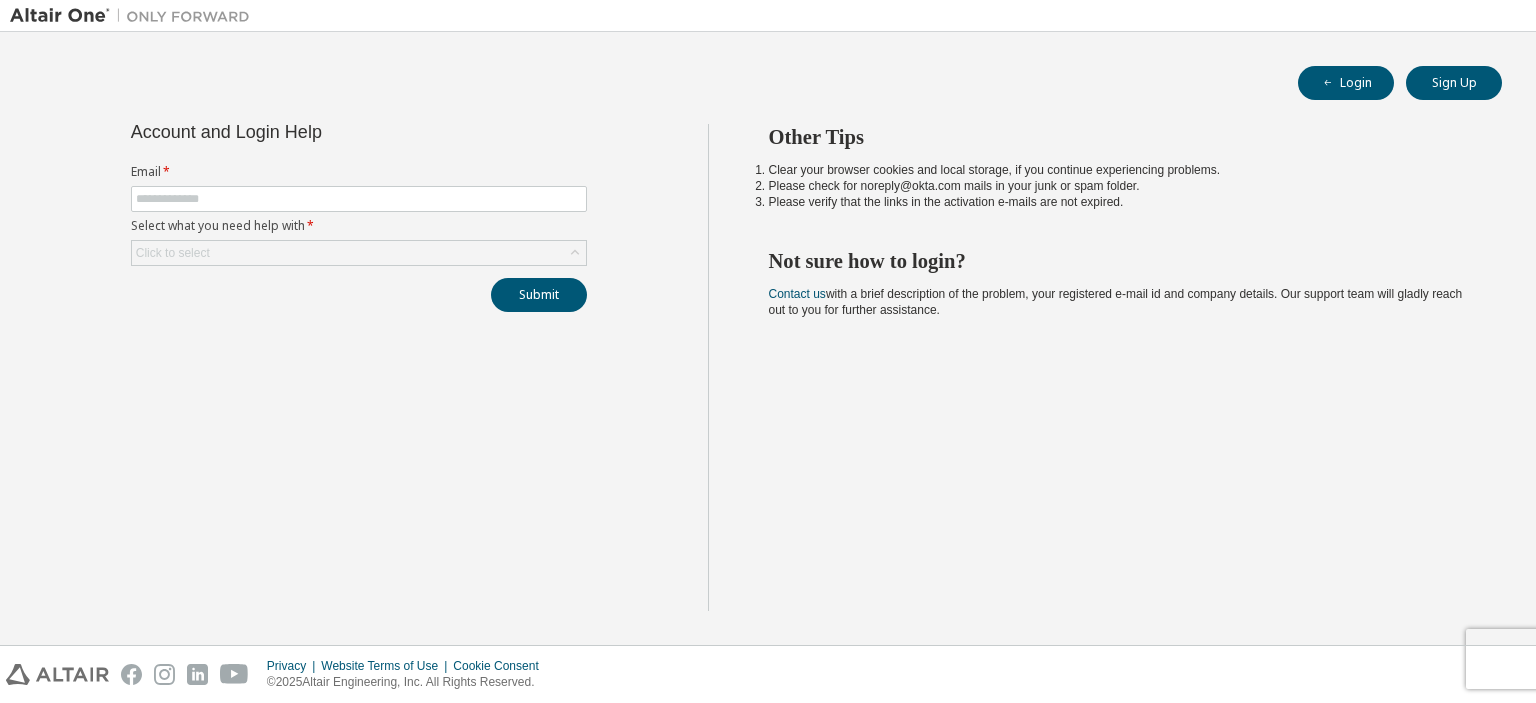 scroll, scrollTop: 0, scrollLeft: 0, axis: both 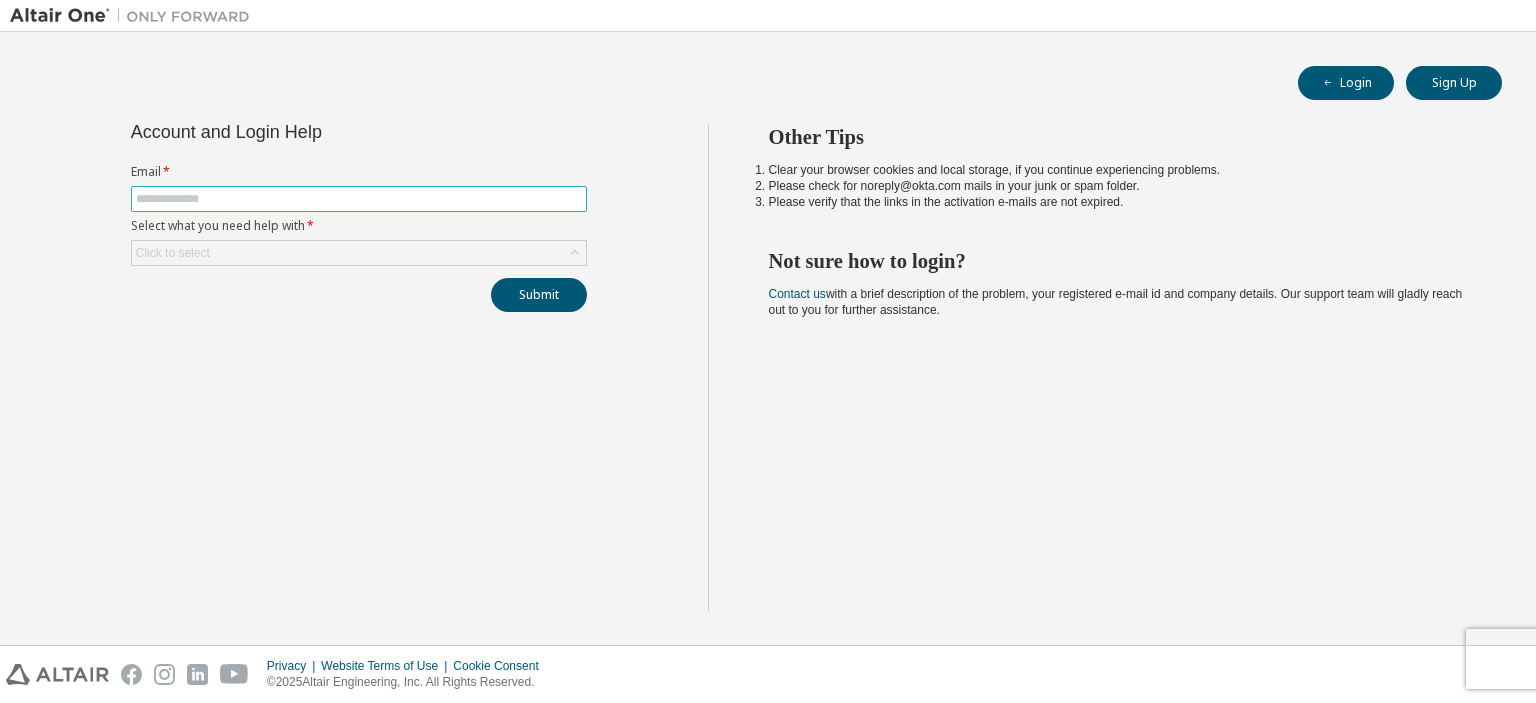 click at bounding box center (359, 199) 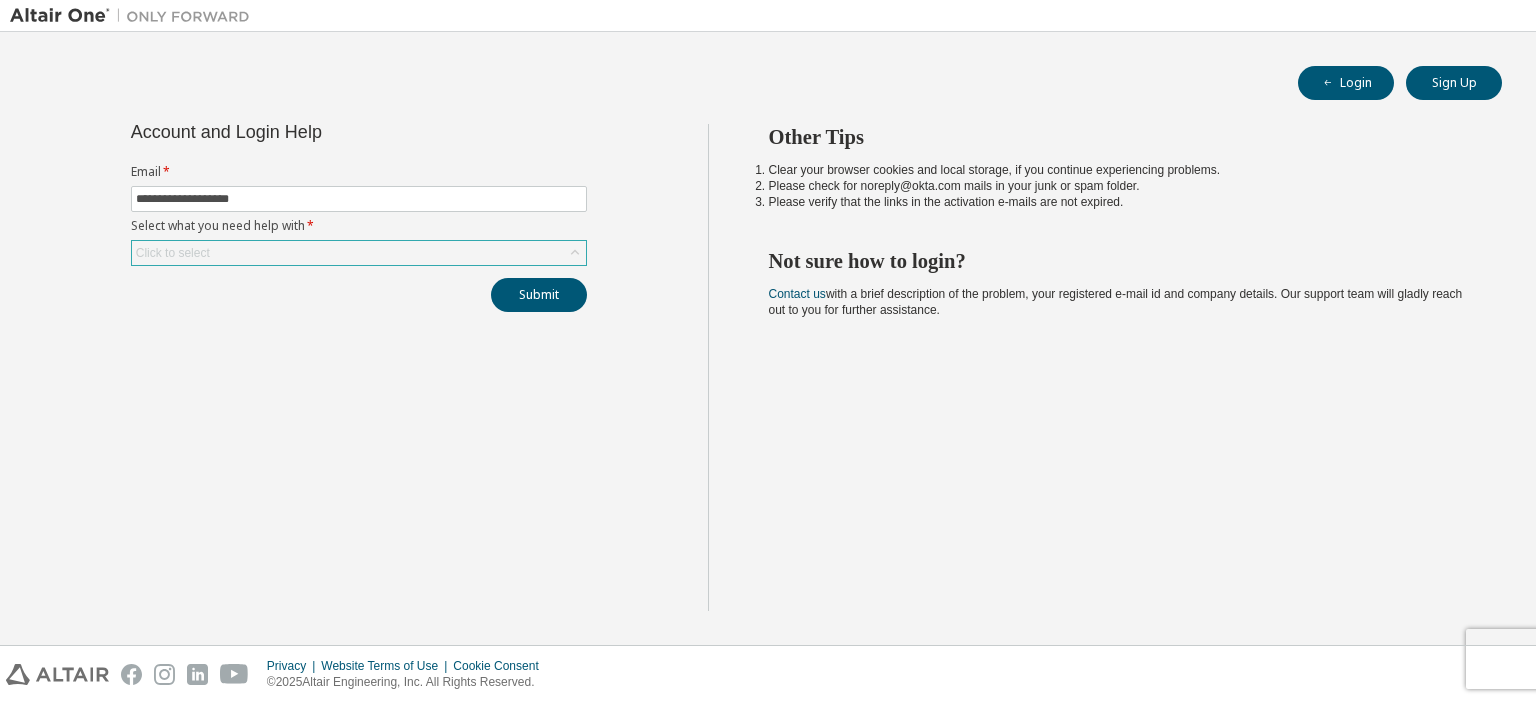 click on "Click to select" at bounding box center [359, 253] 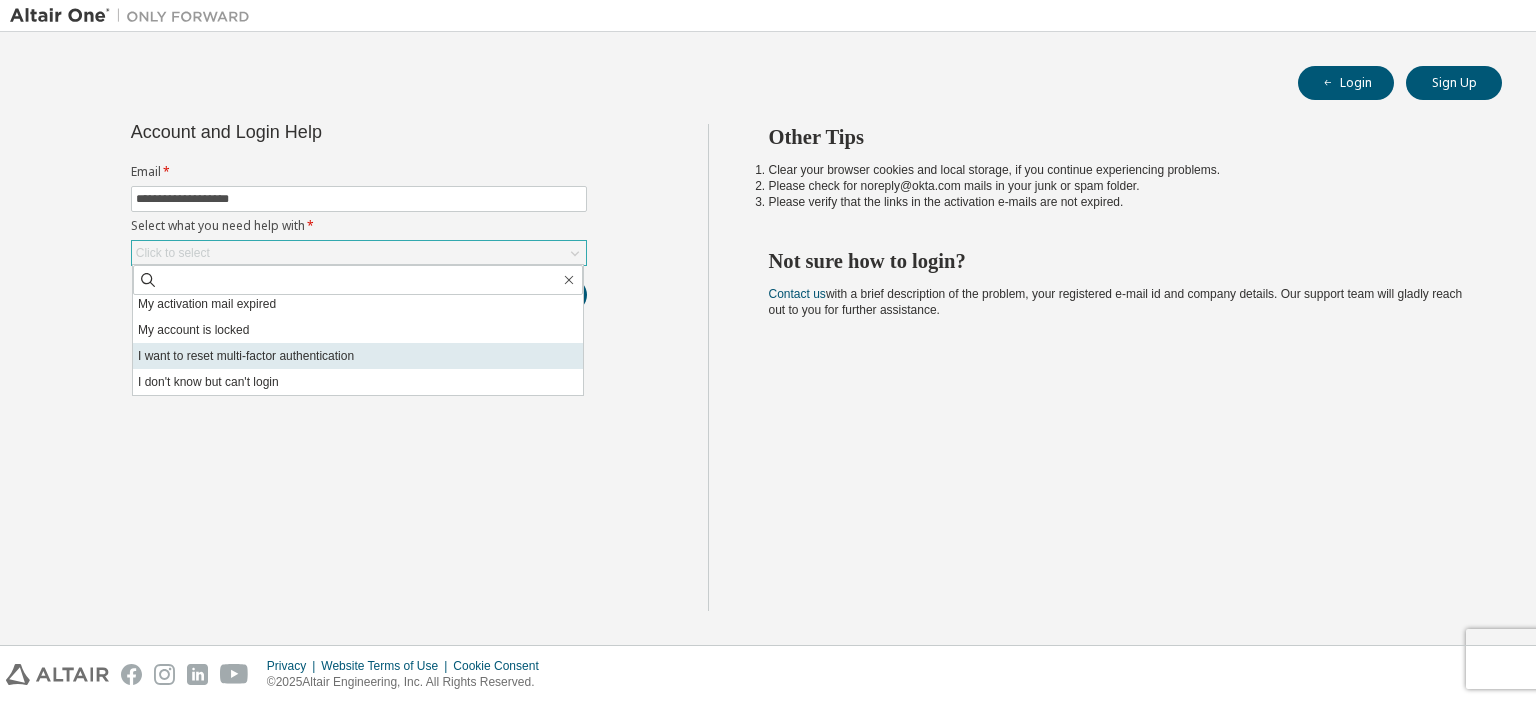 scroll, scrollTop: 0, scrollLeft: 0, axis: both 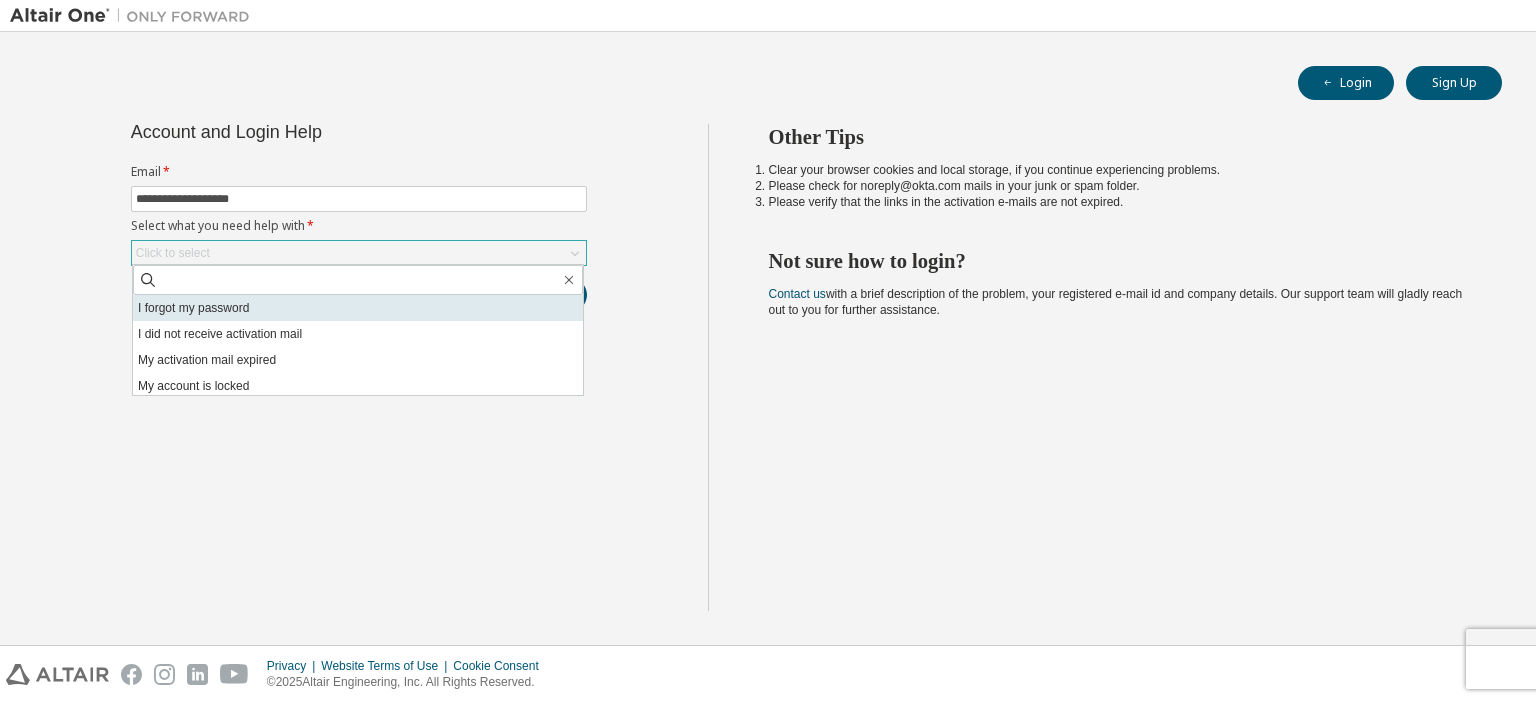 click on "I forgot my password" at bounding box center (358, 308) 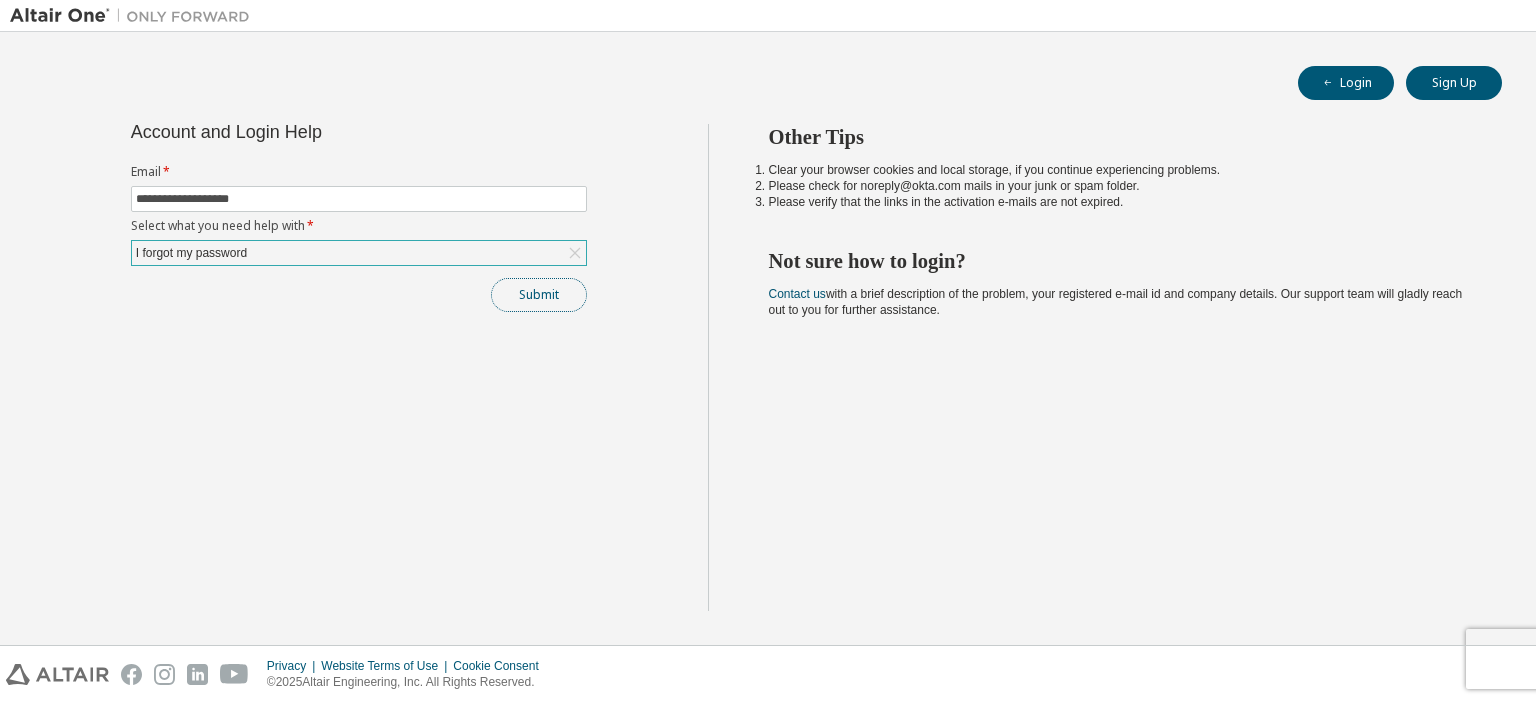 click on "Submit" at bounding box center [539, 295] 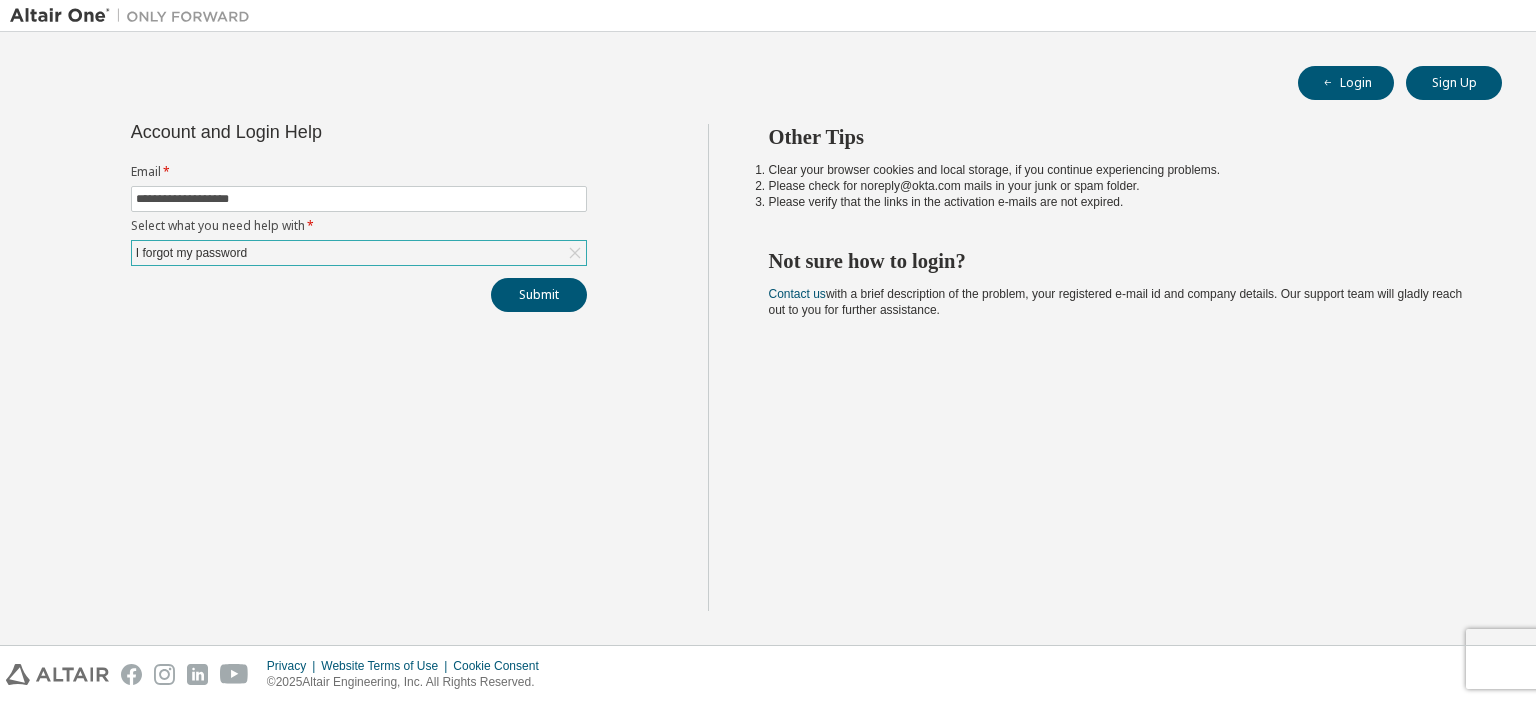 click on "Please check for noreply@okta.com mails in your junk or spam folder." at bounding box center (1118, 186) 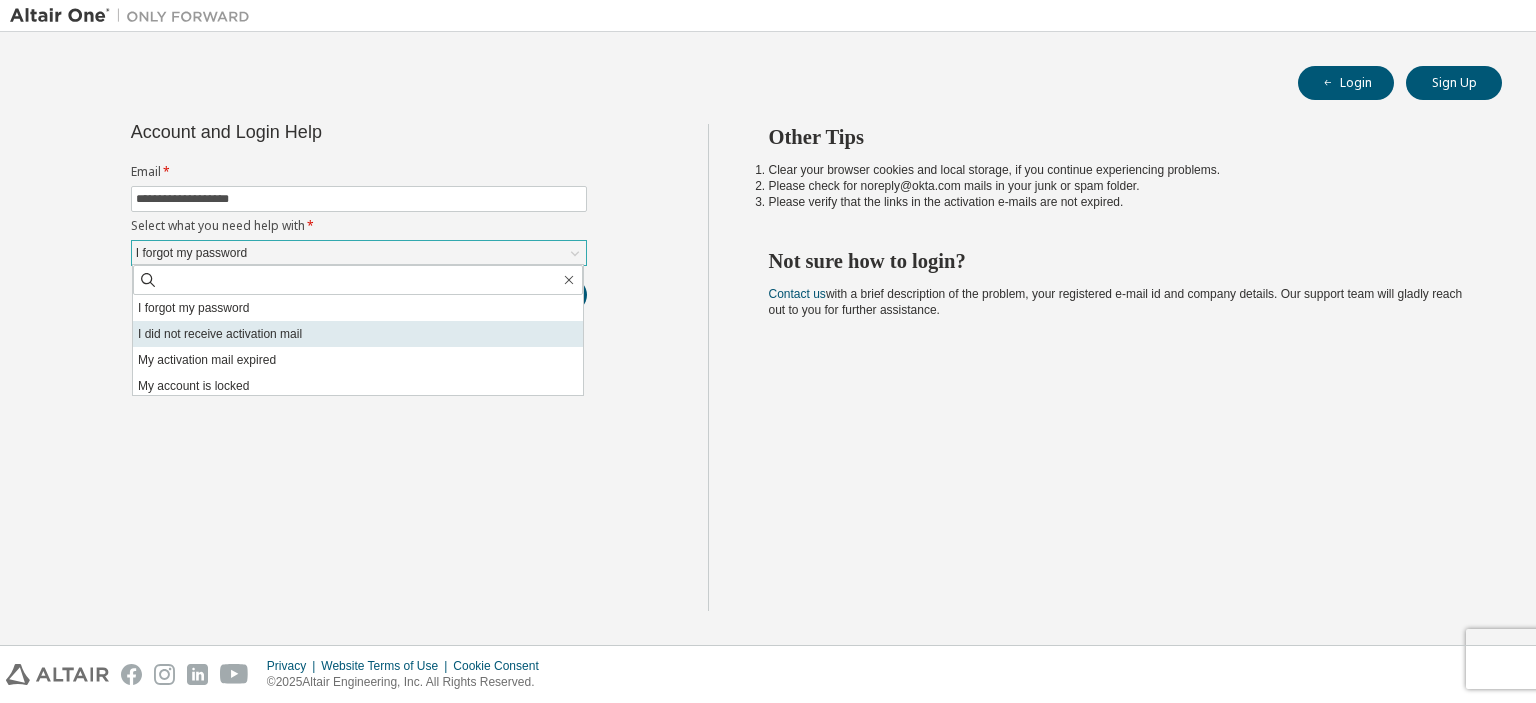 click on "I did not receive activation mail" at bounding box center (358, 334) 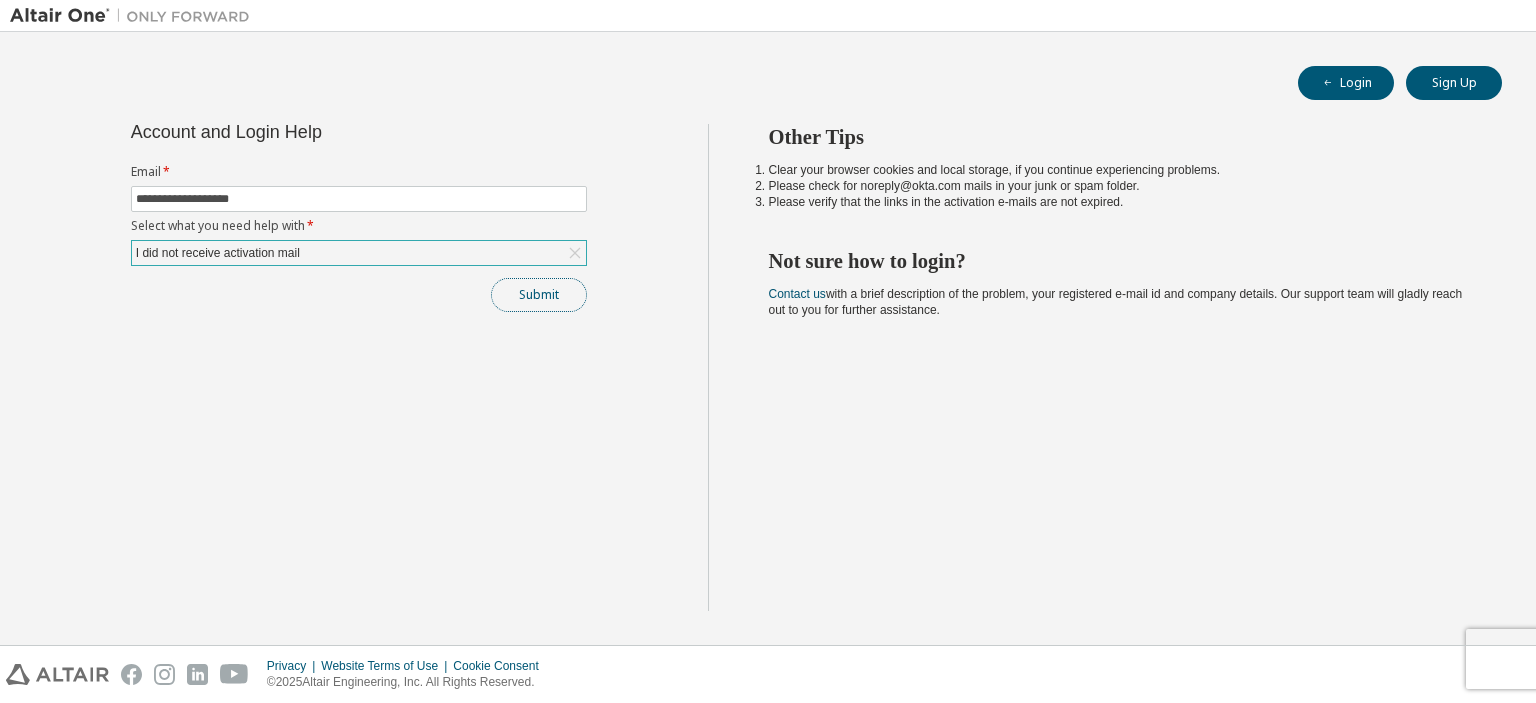 click on "Submit" at bounding box center (539, 295) 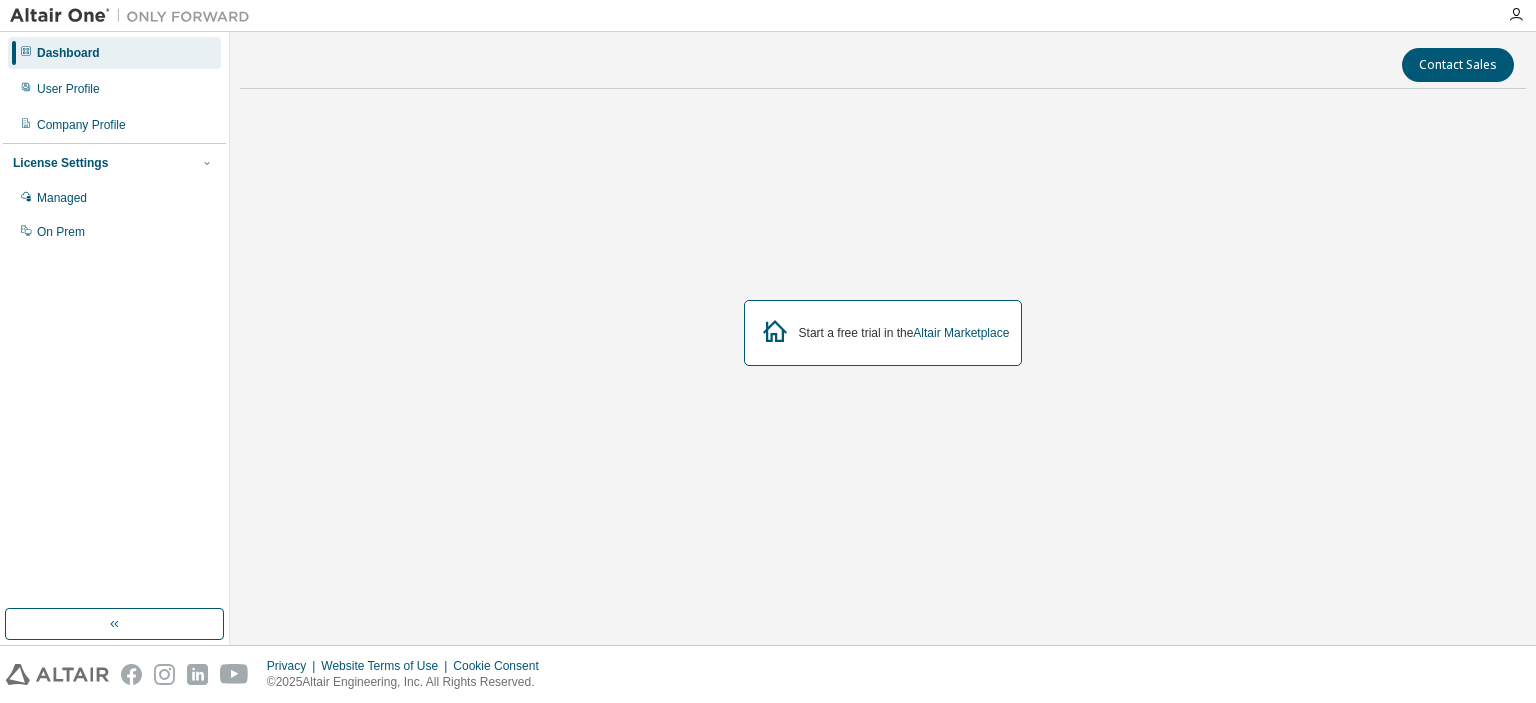 scroll, scrollTop: 0, scrollLeft: 0, axis: both 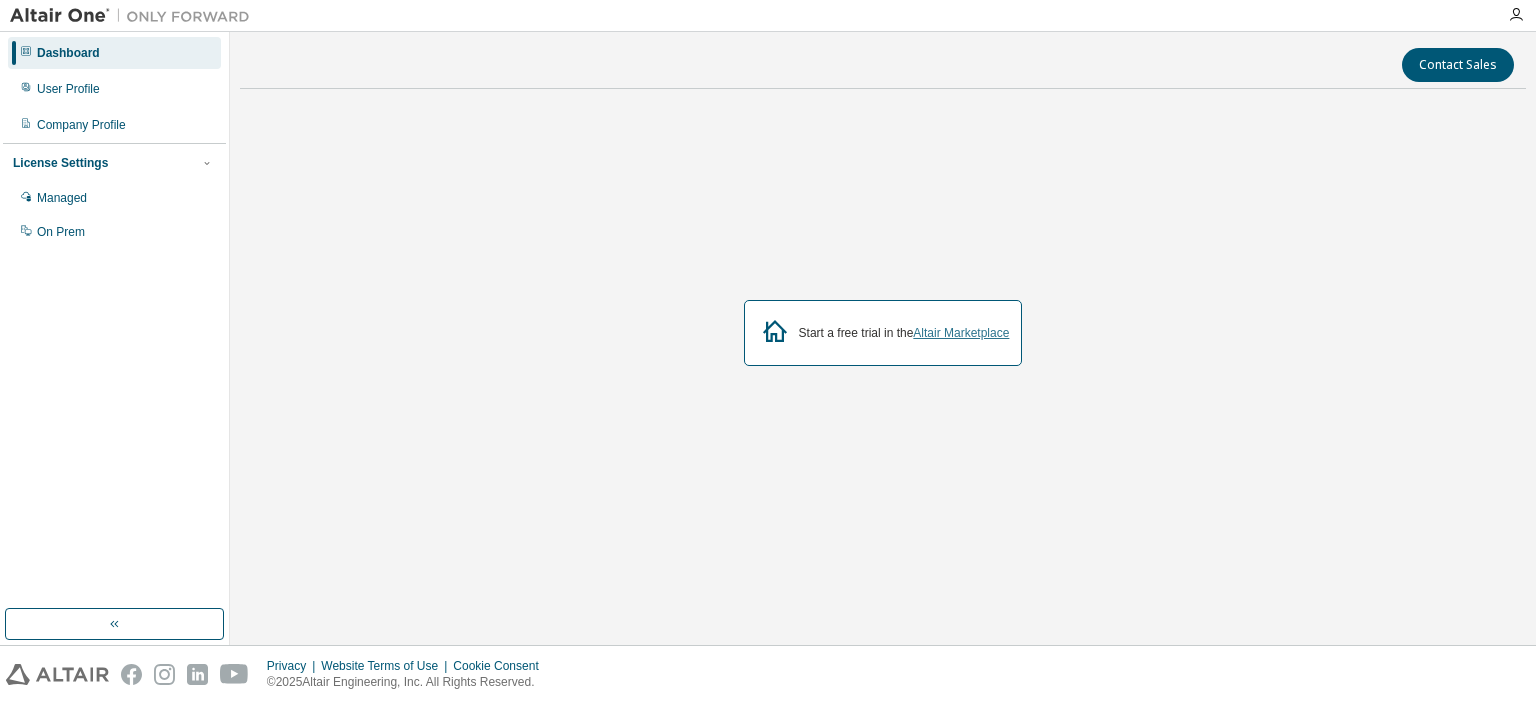 click on "Altair Marketplace" at bounding box center (961, 333) 